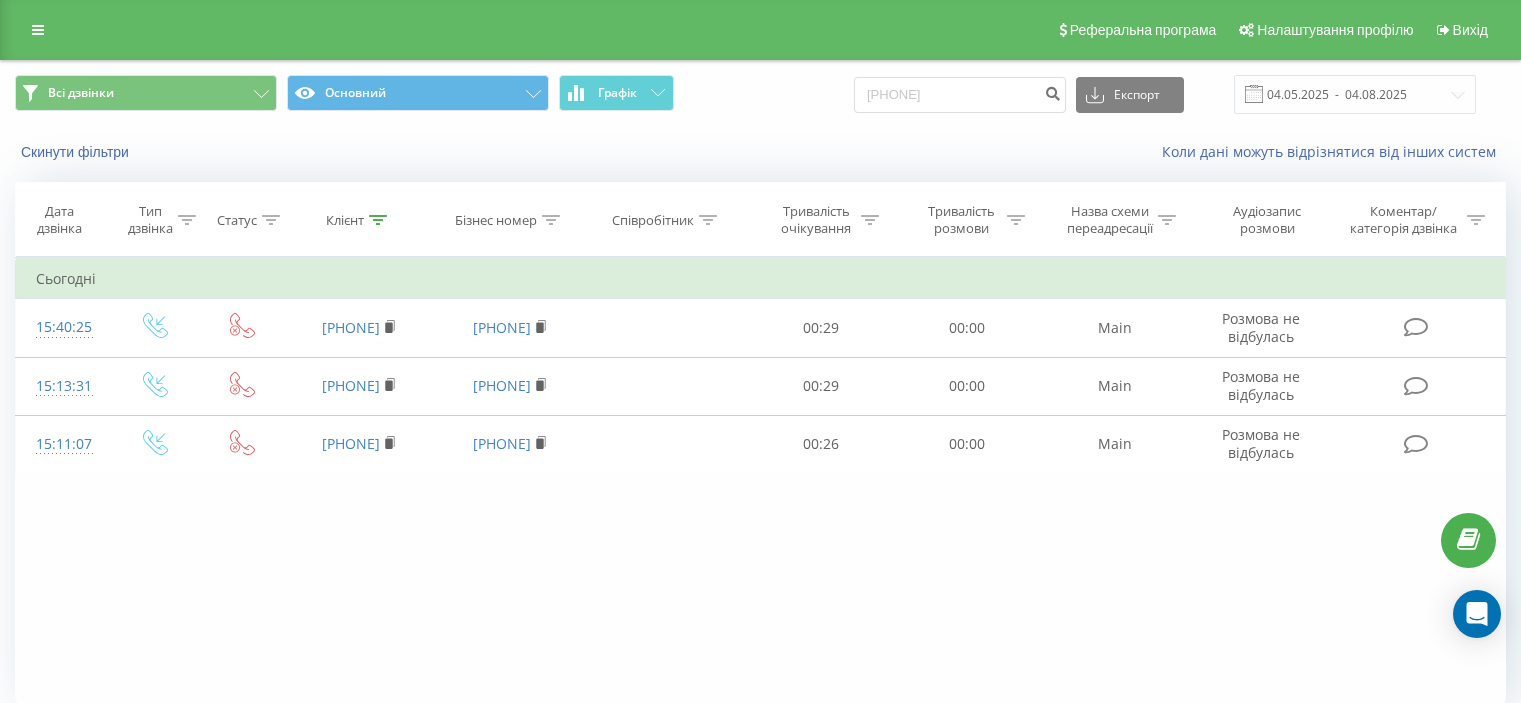 scroll, scrollTop: 0, scrollLeft: 0, axis: both 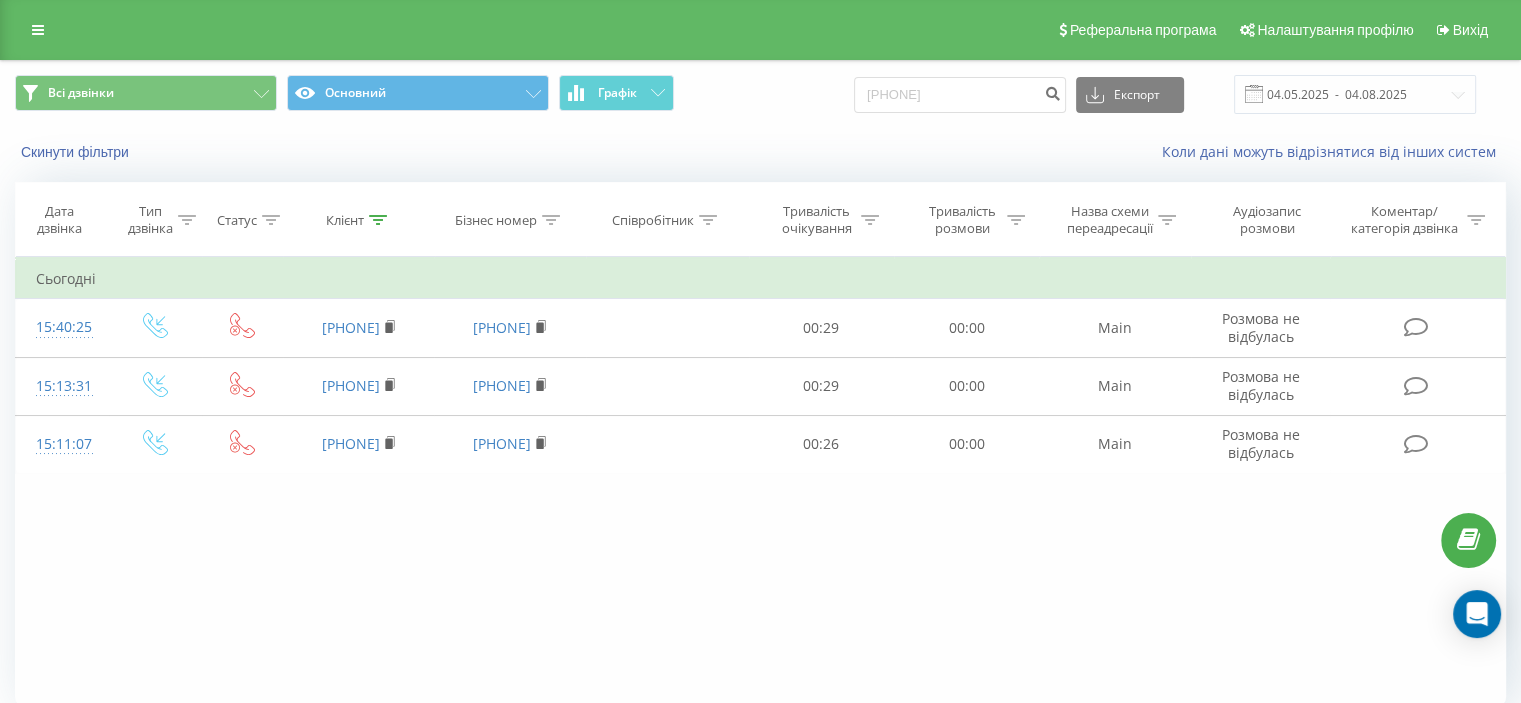 click on "Всі дзвінки Основний Графік 380980623633 Експорт .csv .xls .xlsx 04.05.2025  -  04.08.2025" at bounding box center (760, 94) 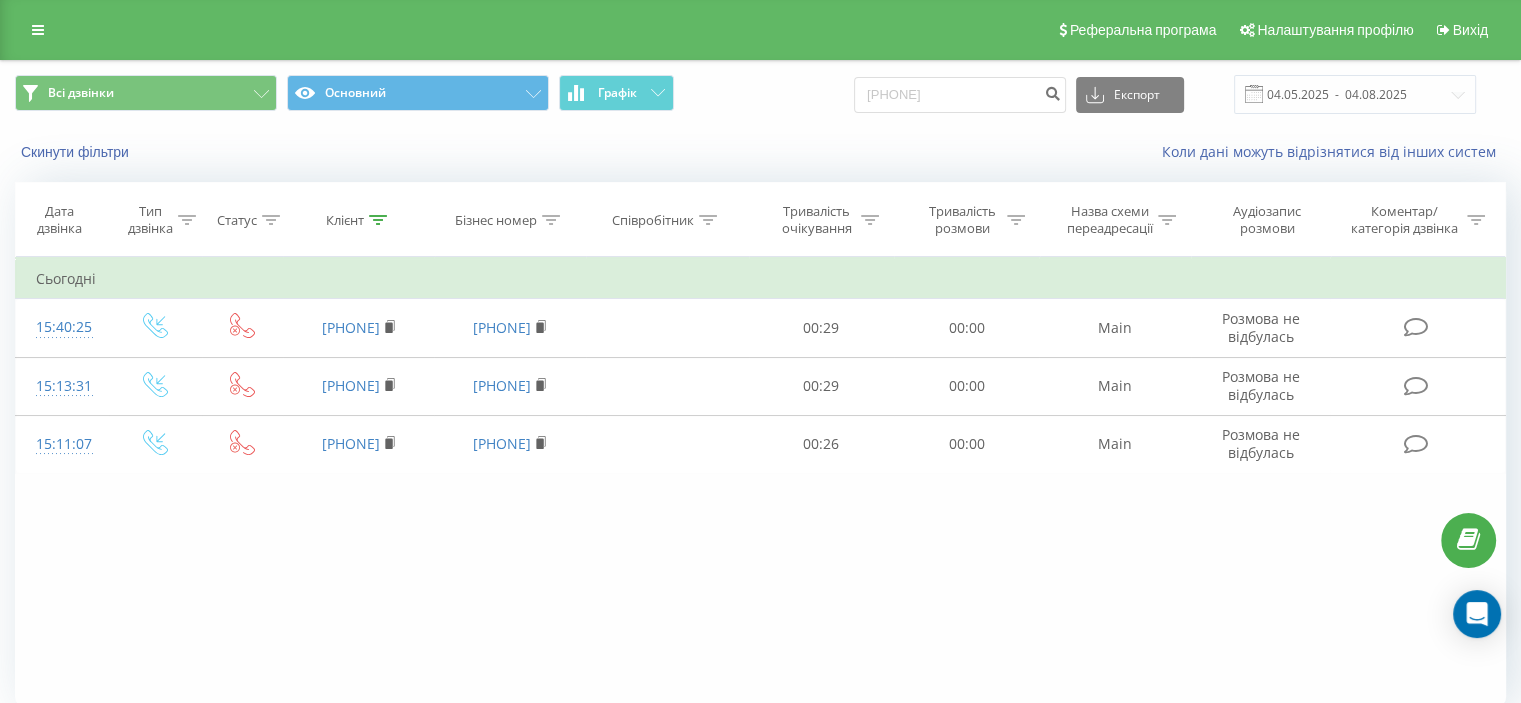 drag, startPoint x: 1005, startPoint y: 97, endPoint x: 863, endPoint y: 105, distance: 142.22517 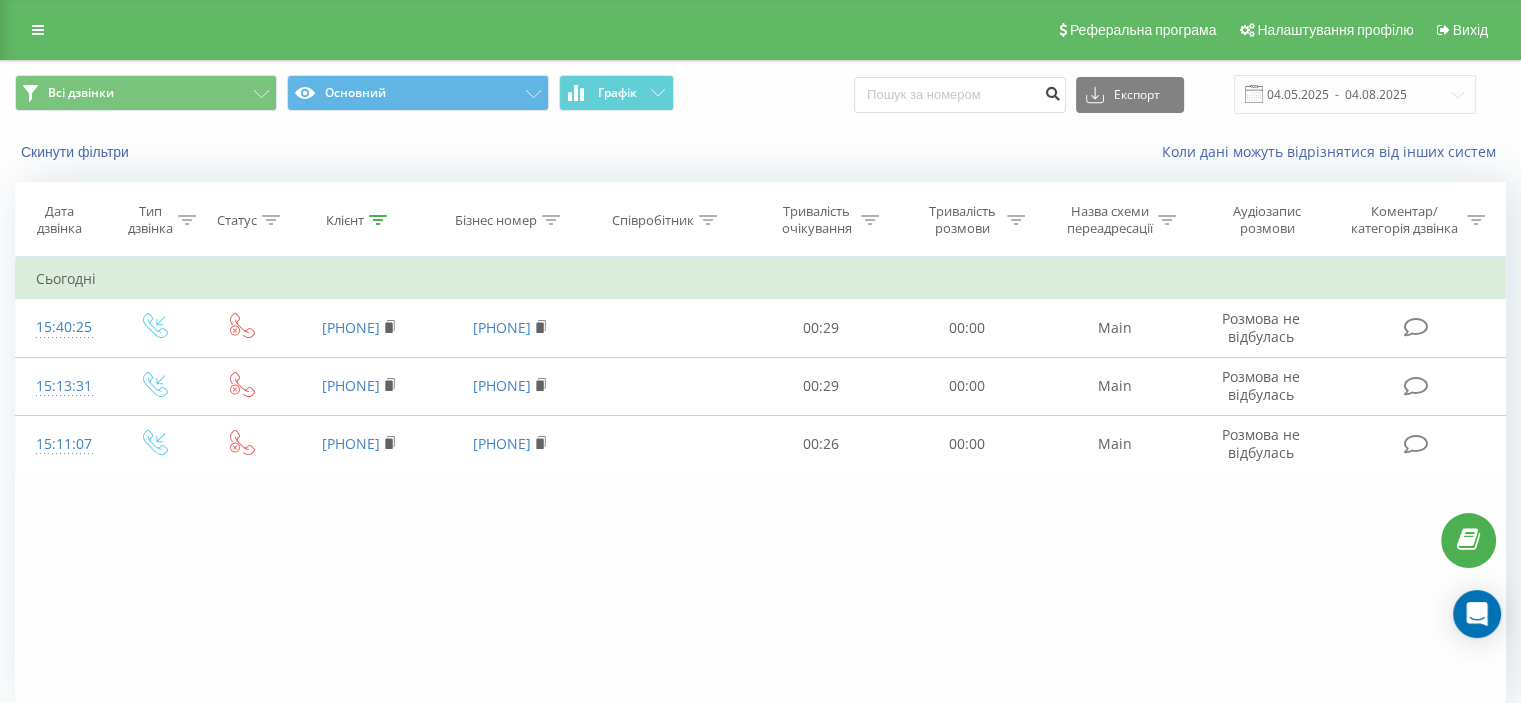 type 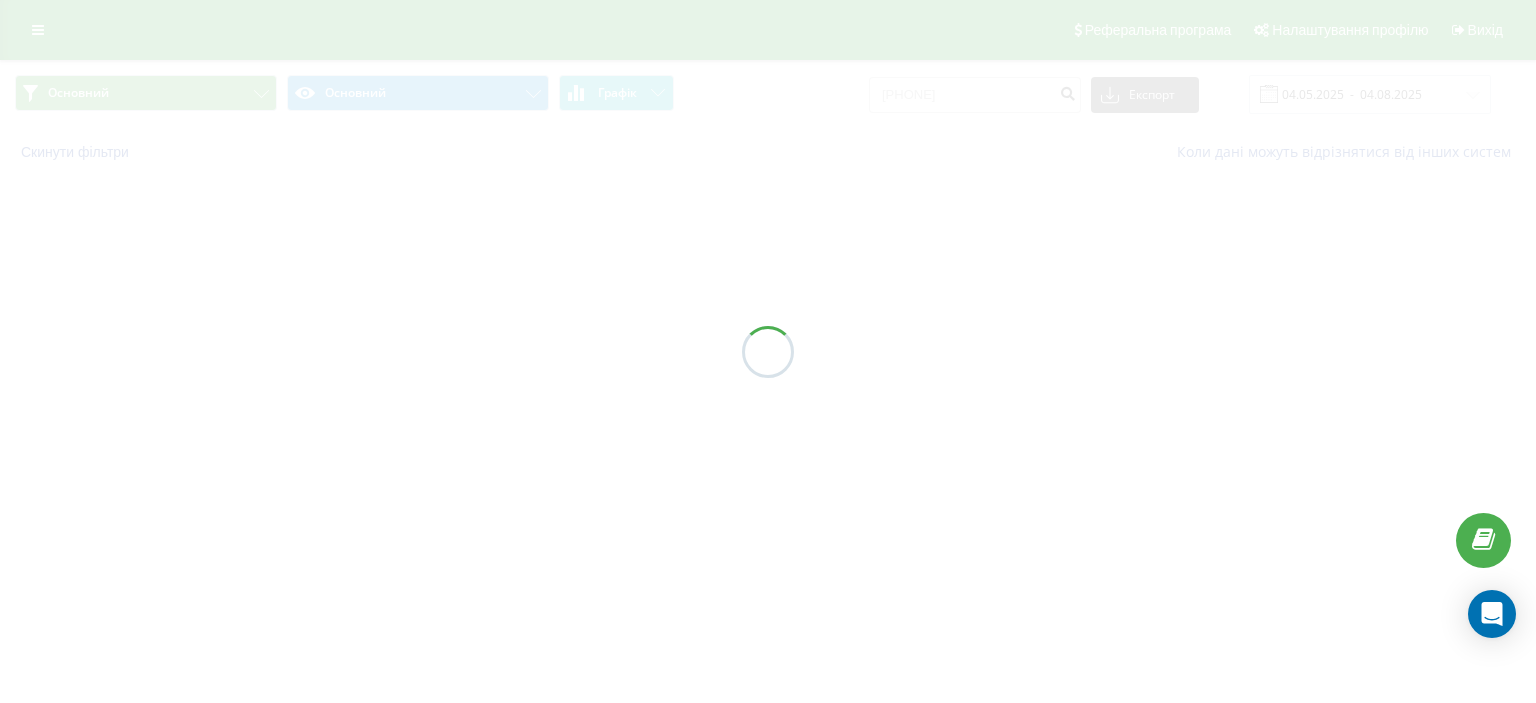 scroll, scrollTop: 0, scrollLeft: 0, axis: both 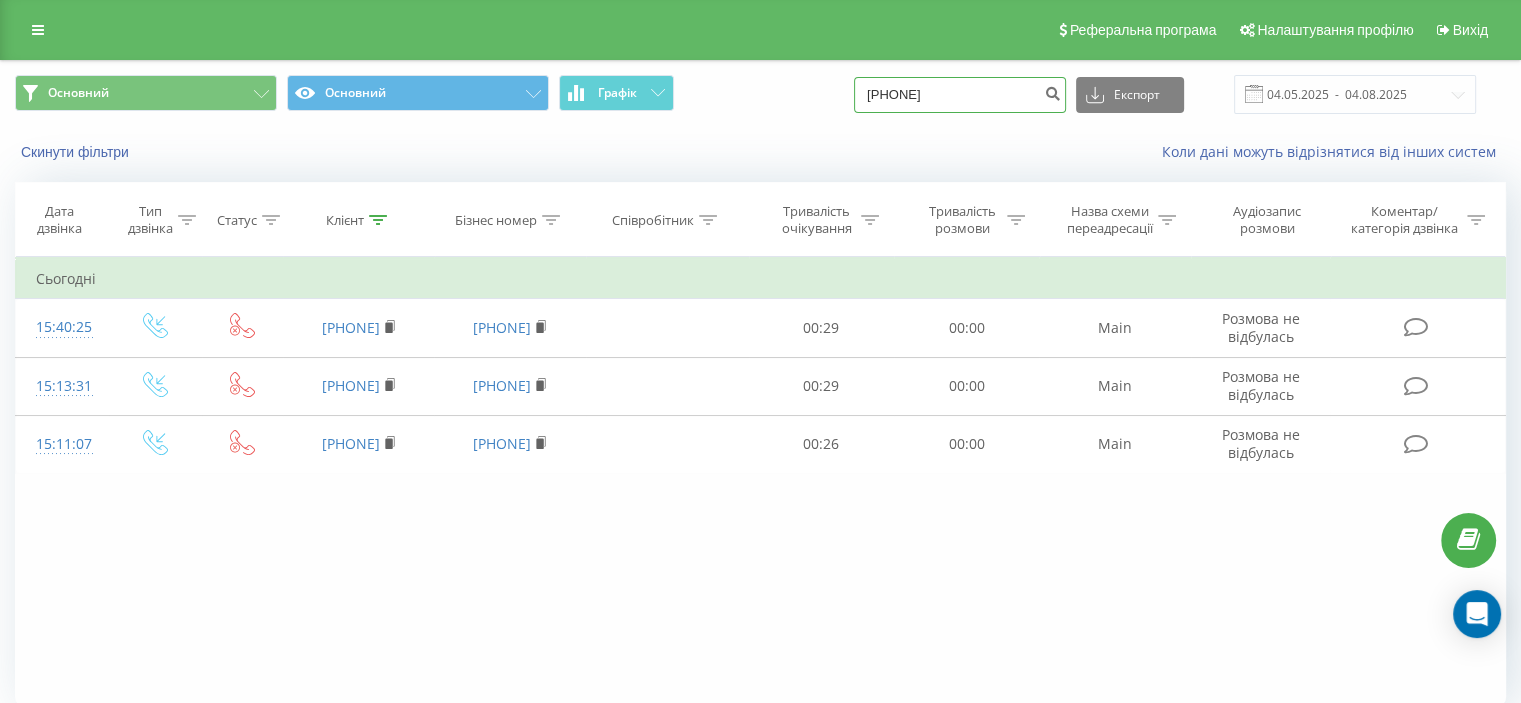 drag, startPoint x: 1013, startPoint y: 90, endPoint x: 807, endPoint y: 83, distance: 206.1189 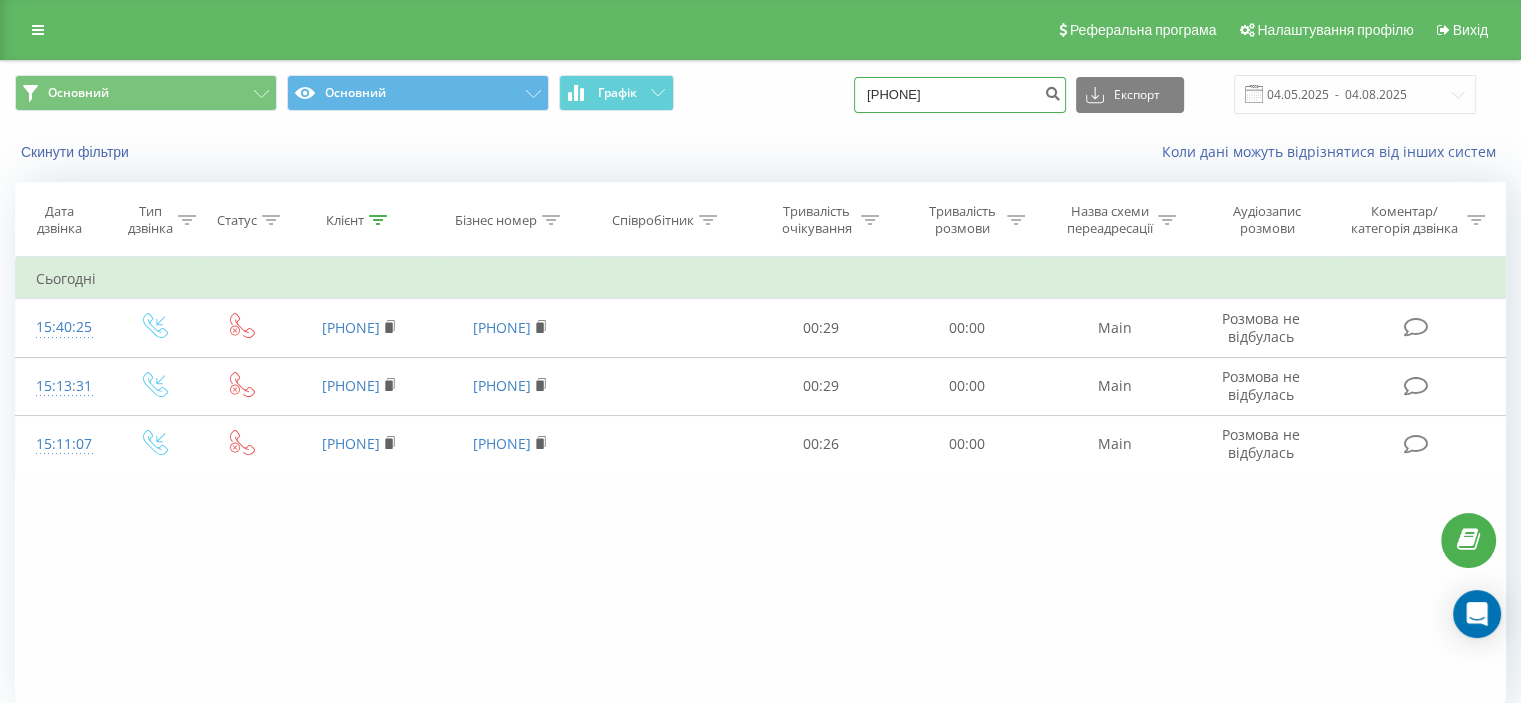 click on "38 (099) 022-83-41" at bounding box center [960, 95] 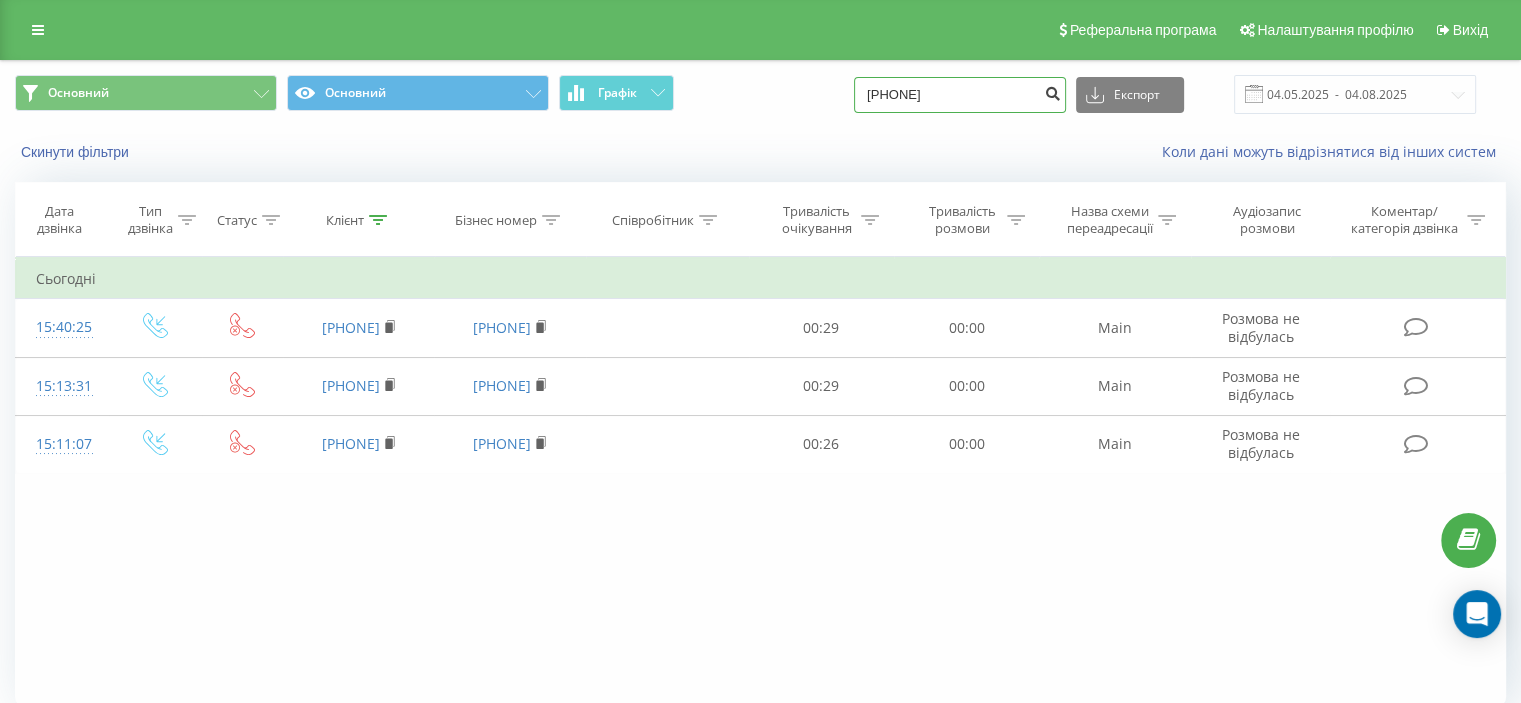 type on "[PHONE]" 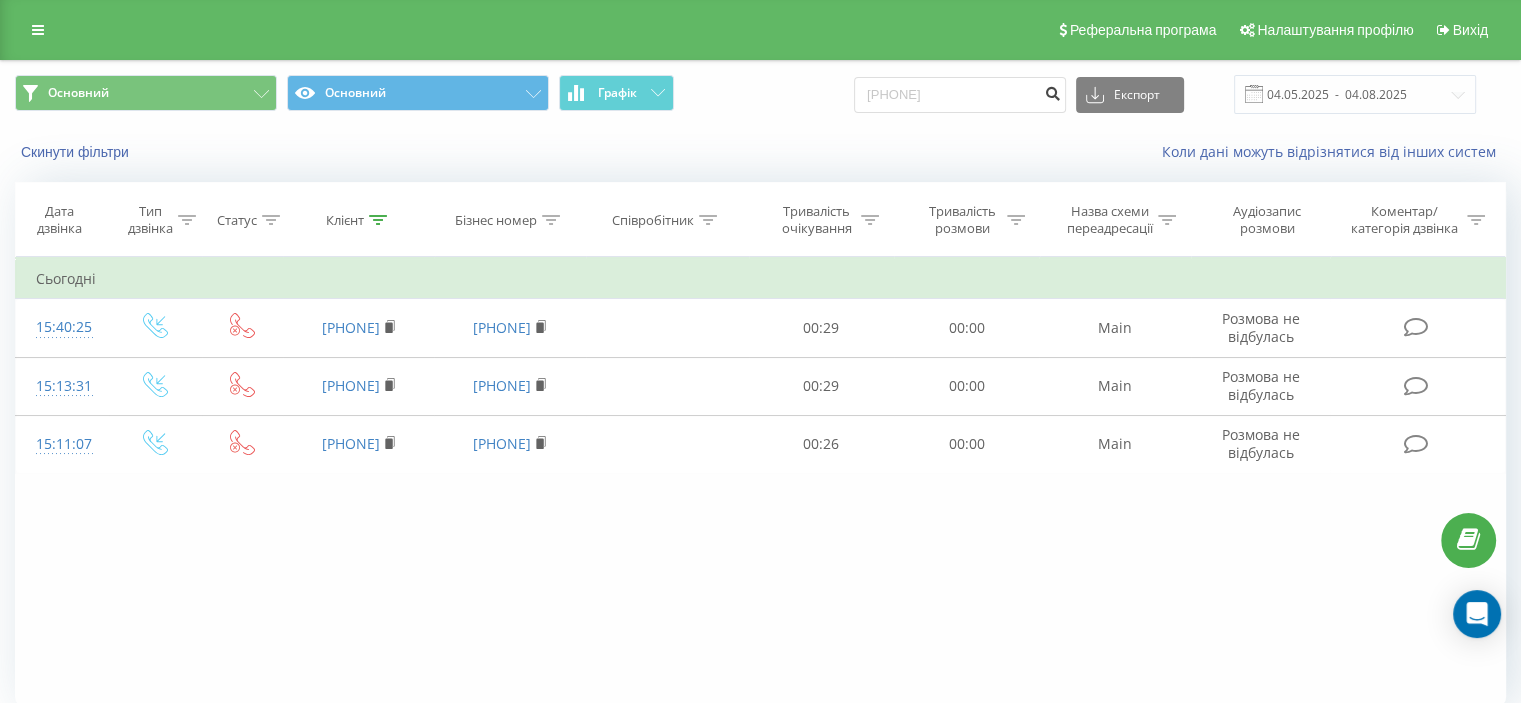 click at bounding box center (1052, 91) 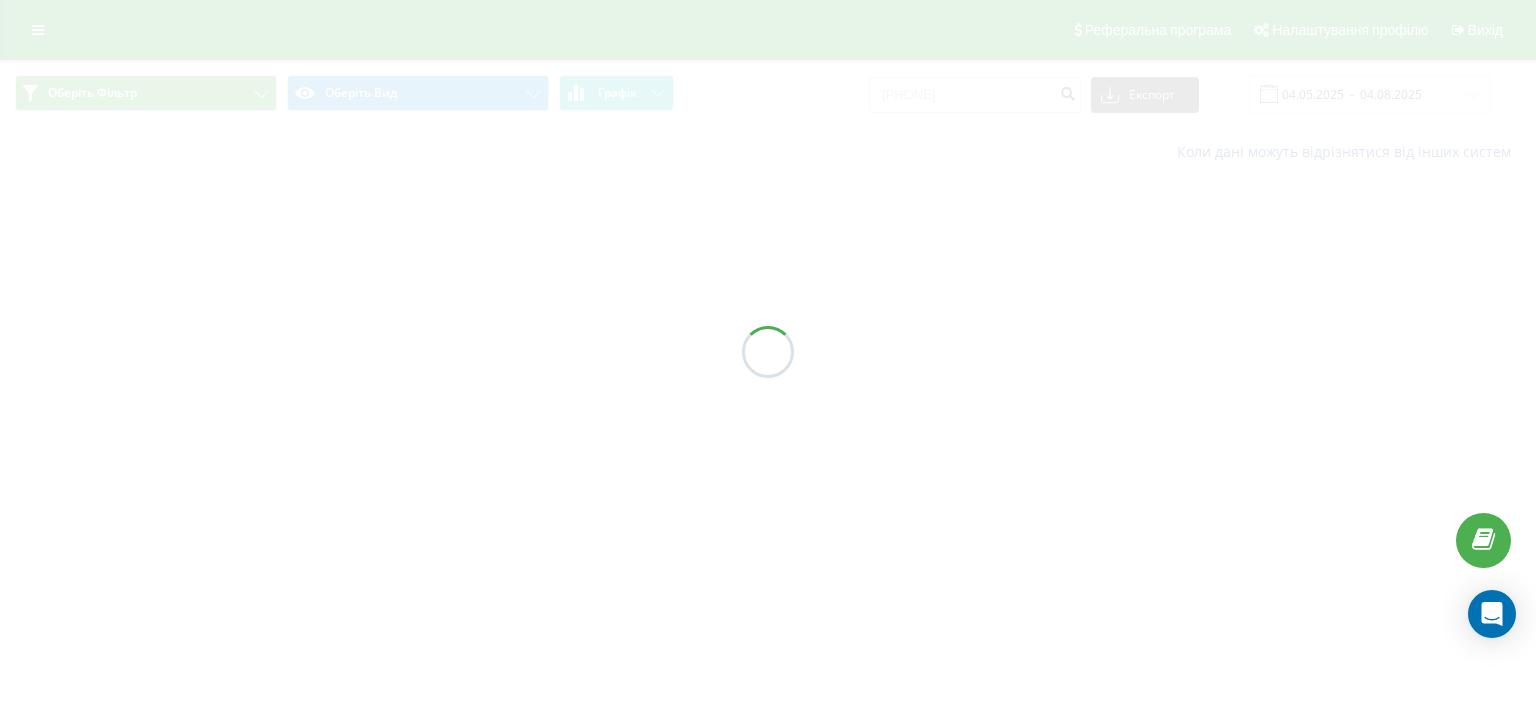 scroll, scrollTop: 0, scrollLeft: 0, axis: both 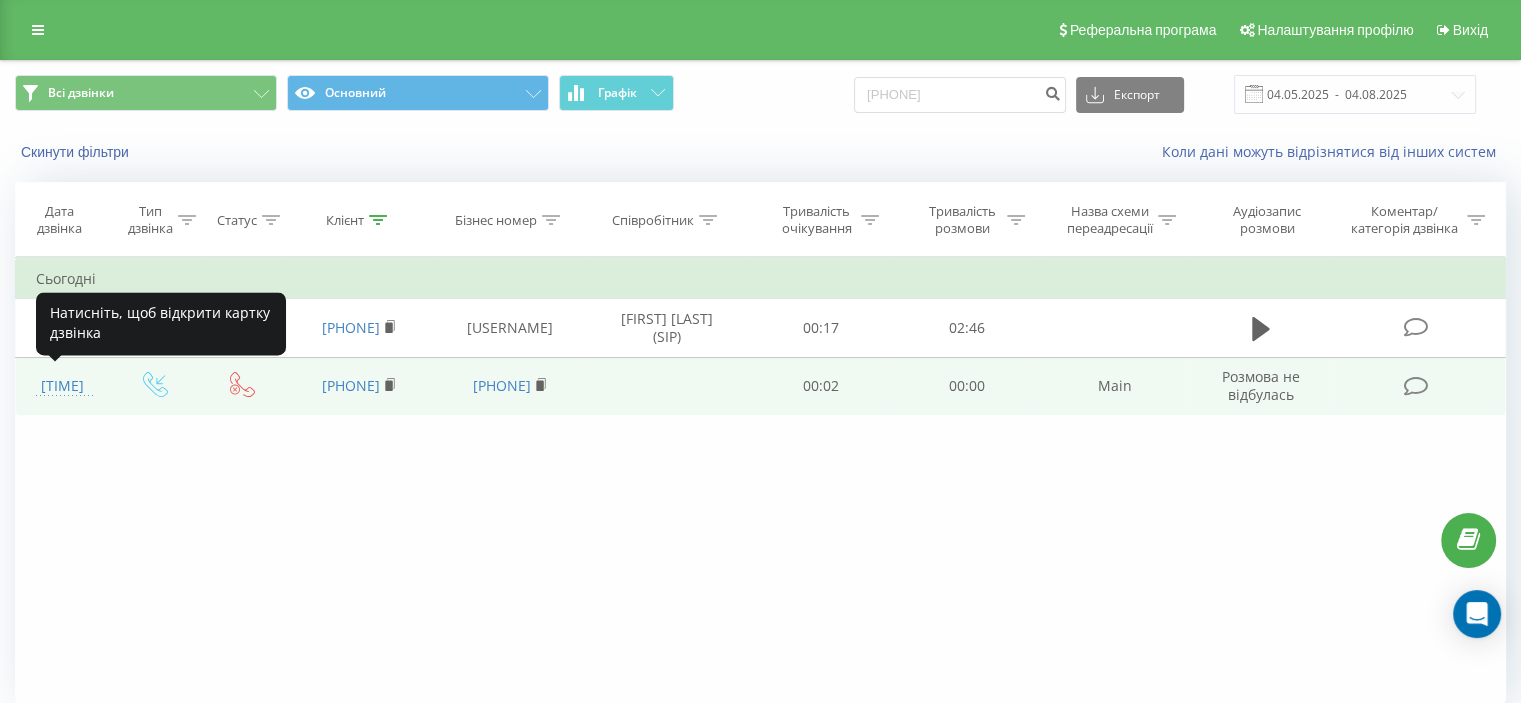 click on "[TIME]" at bounding box center [62, 386] 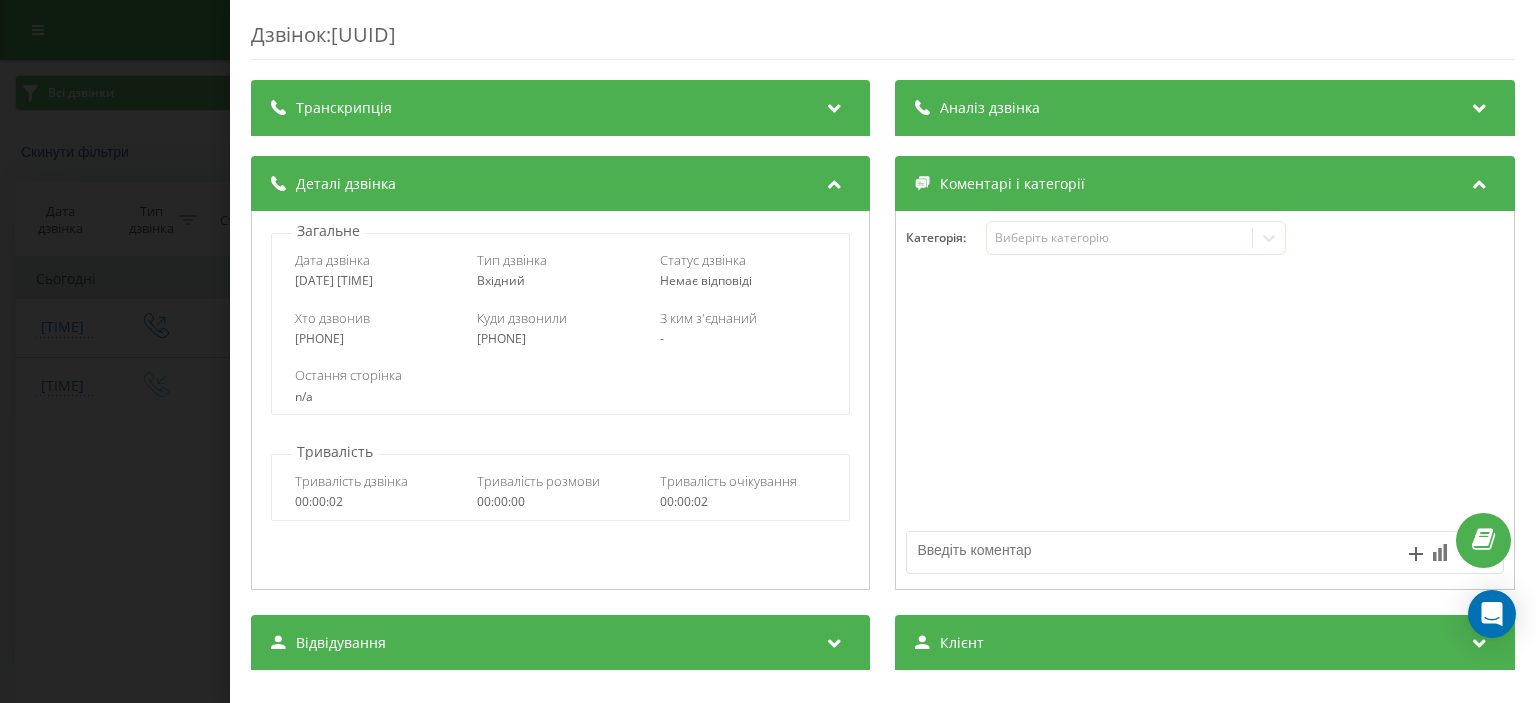 click on "Дзвінок :  [UUID] Транскрипція Для AI-аналізу майбутніх дзвінків  налаштуйте та активуйте профіль на сторінці . Якщо профіль вже є і дзвінок відповідає його умовам, оновіть сторінку через 10 хвилин - AI аналізує поточний дзвінок. Аналіз дзвінка Для AI-аналізу майбутніх дзвінків  налаштуйте та активуйте профіль на сторінці . Якщо профіль вже є і дзвінок відповідає його умовам, оновіть сторінку через 10 хвилин - AI аналізує поточний дзвінок. Деталі дзвінка Загальне Дата дзвінка [DATE] [TIME] Тип дзвінка Вхідний Статус дзвінка Немає відповіді Хто дзвонив - n/a : :" at bounding box center (768, 351) 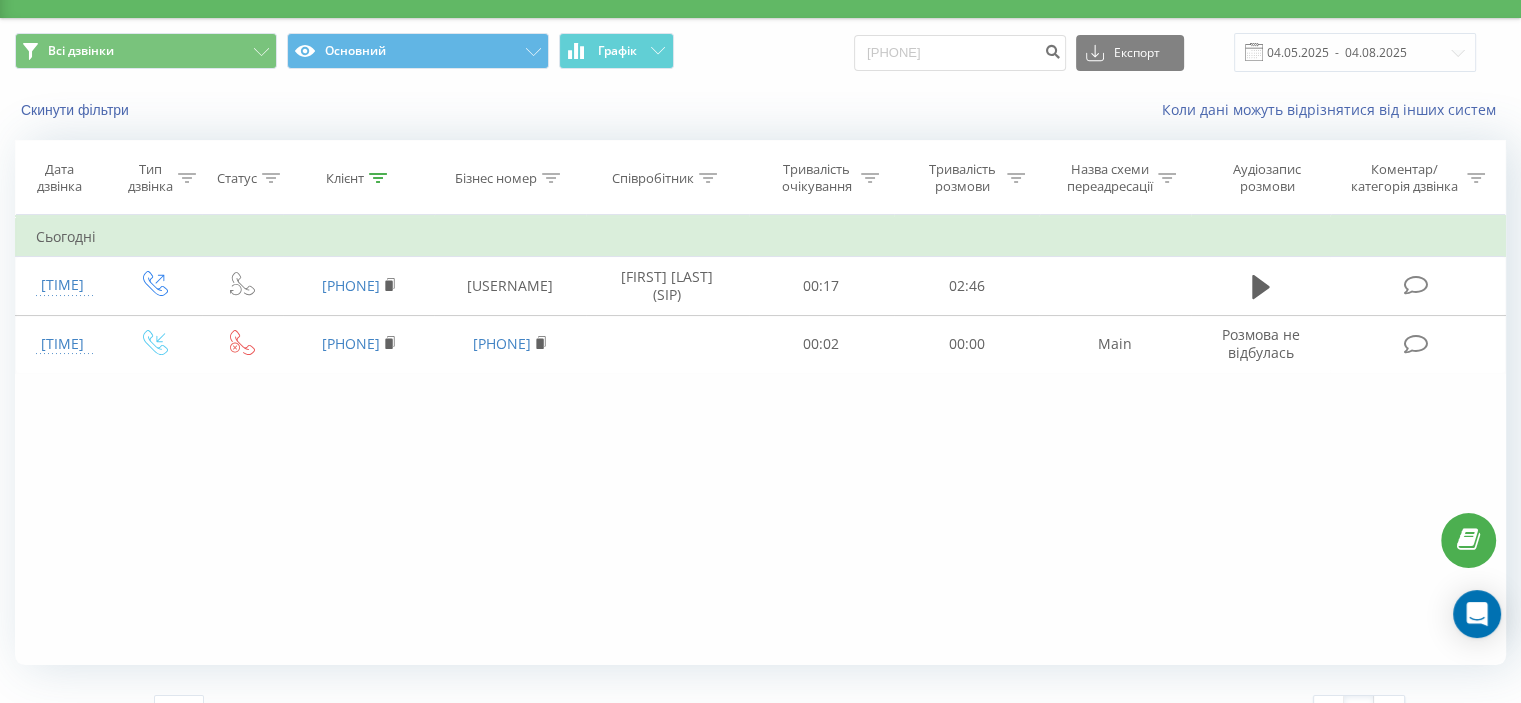 scroll, scrollTop: 78, scrollLeft: 0, axis: vertical 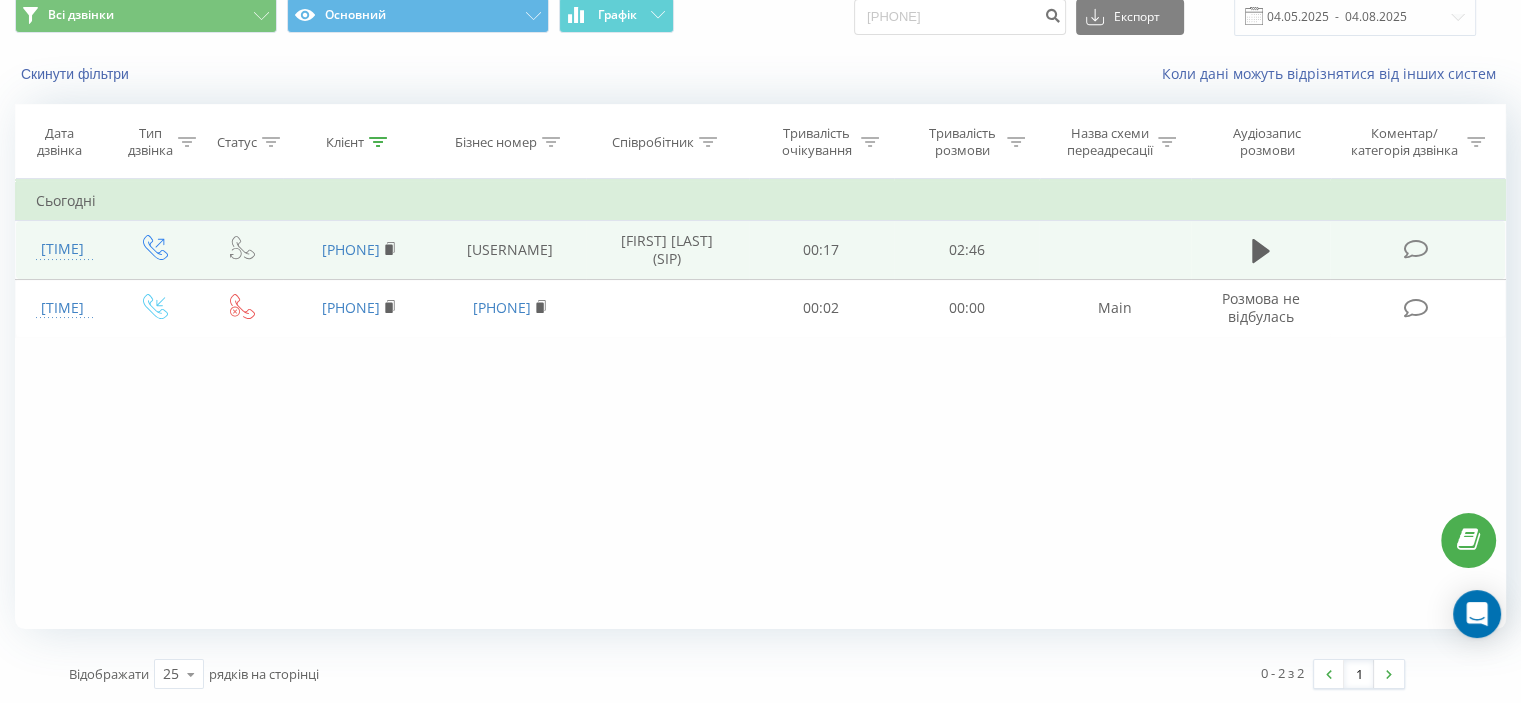 click on "16:14:17" at bounding box center [62, 249] 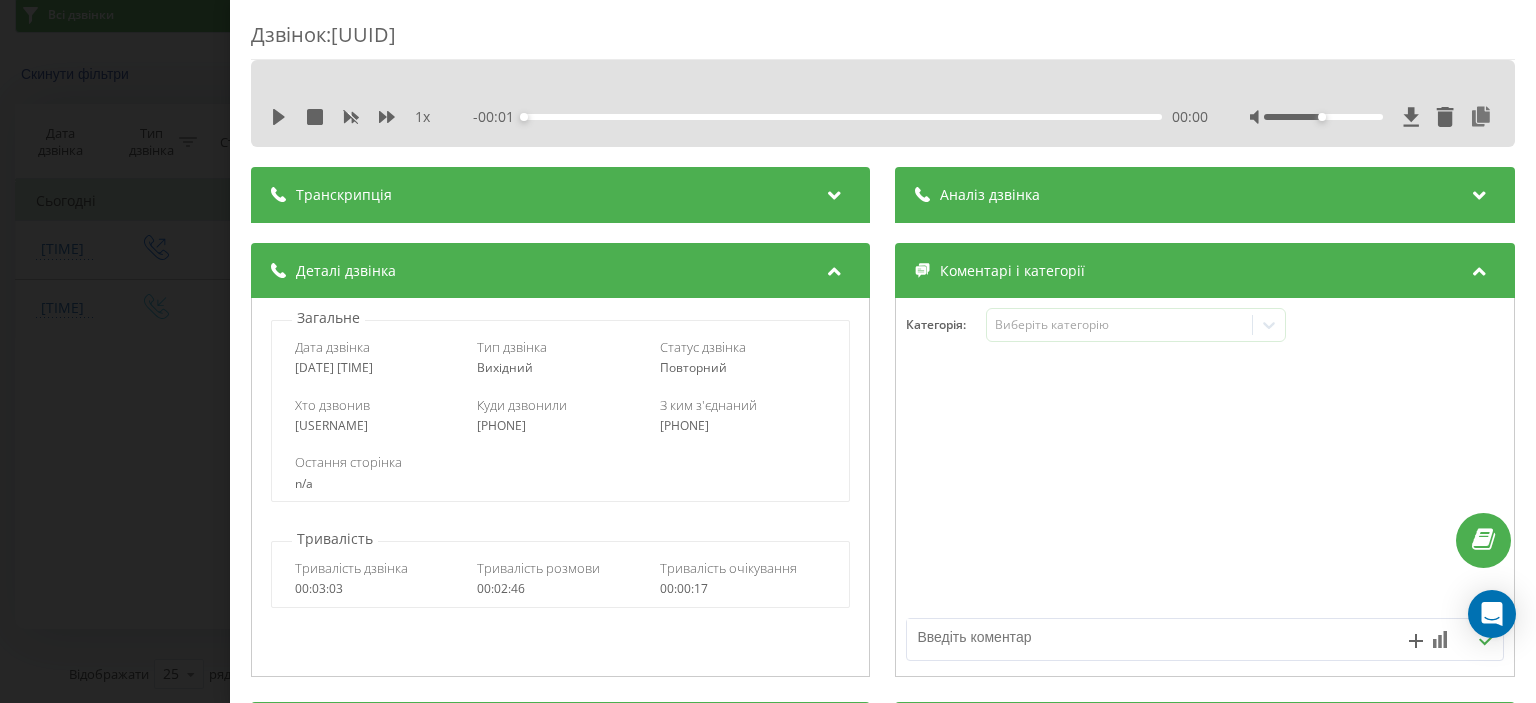 click on "Дзвінок :  ua4_-1754313257.10693241   1 x  - 00:01 00:00   00:00   Транскрипція Для AI-аналізу майбутніх дзвінків  налаштуйте та активуйте профіль на сторінці . Якщо профіль вже є і дзвінок відповідає його умовам, оновіть сторінку через 10 хвилин - AI аналізує поточний дзвінок. Аналіз дзвінка Для AI-аналізу майбутніх дзвінків  налаштуйте та активуйте профіль на сторінці . Якщо профіль вже є і дзвінок відповідає його умовам, оновіть сторінку через 10 хвилин - AI аналізує поточний дзвінок. Деталі дзвінка Загальне Дата дзвінка 2025-08-04 16:14:17 Тип дзвінка Вихідний Статус дзвінка Повторний n/a : n/a" at bounding box center [768, 351] 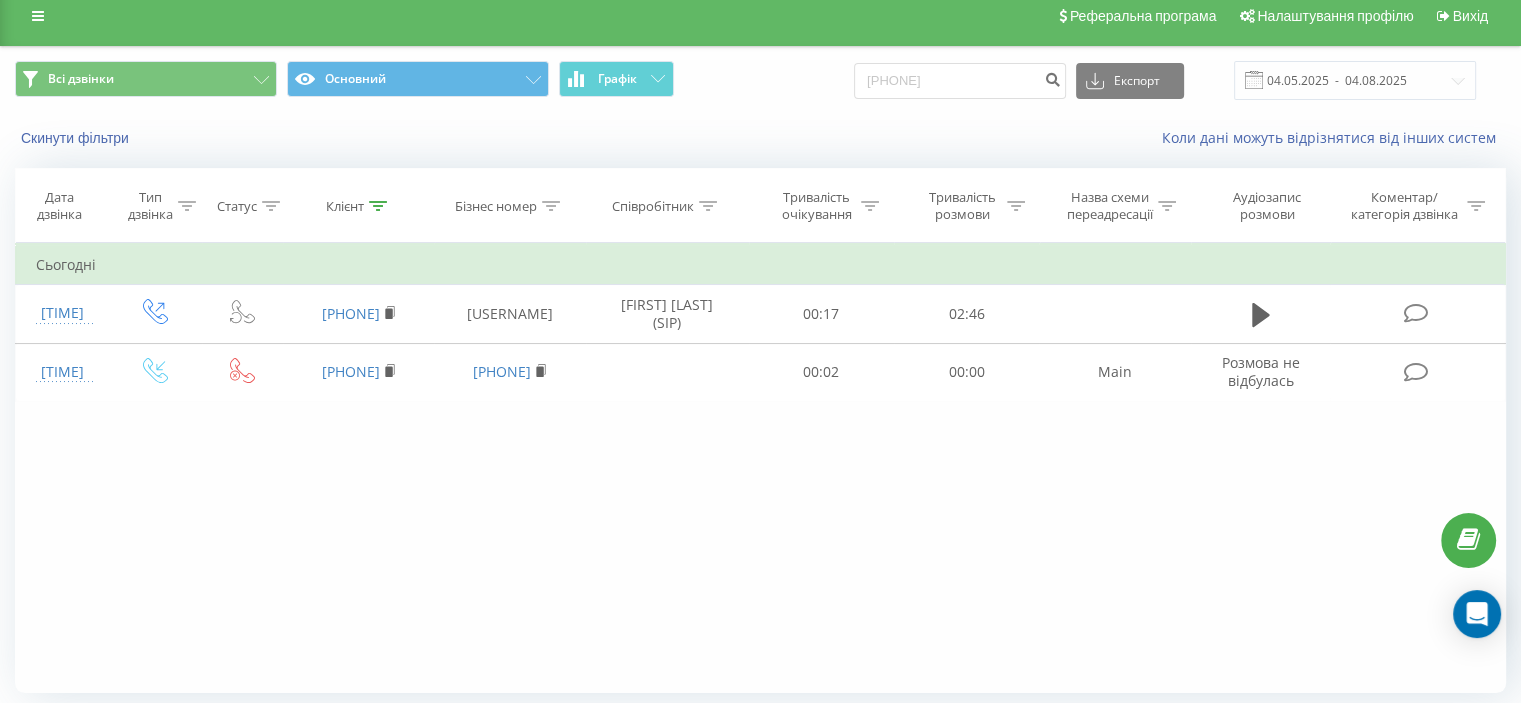 scroll, scrollTop: 0, scrollLeft: 0, axis: both 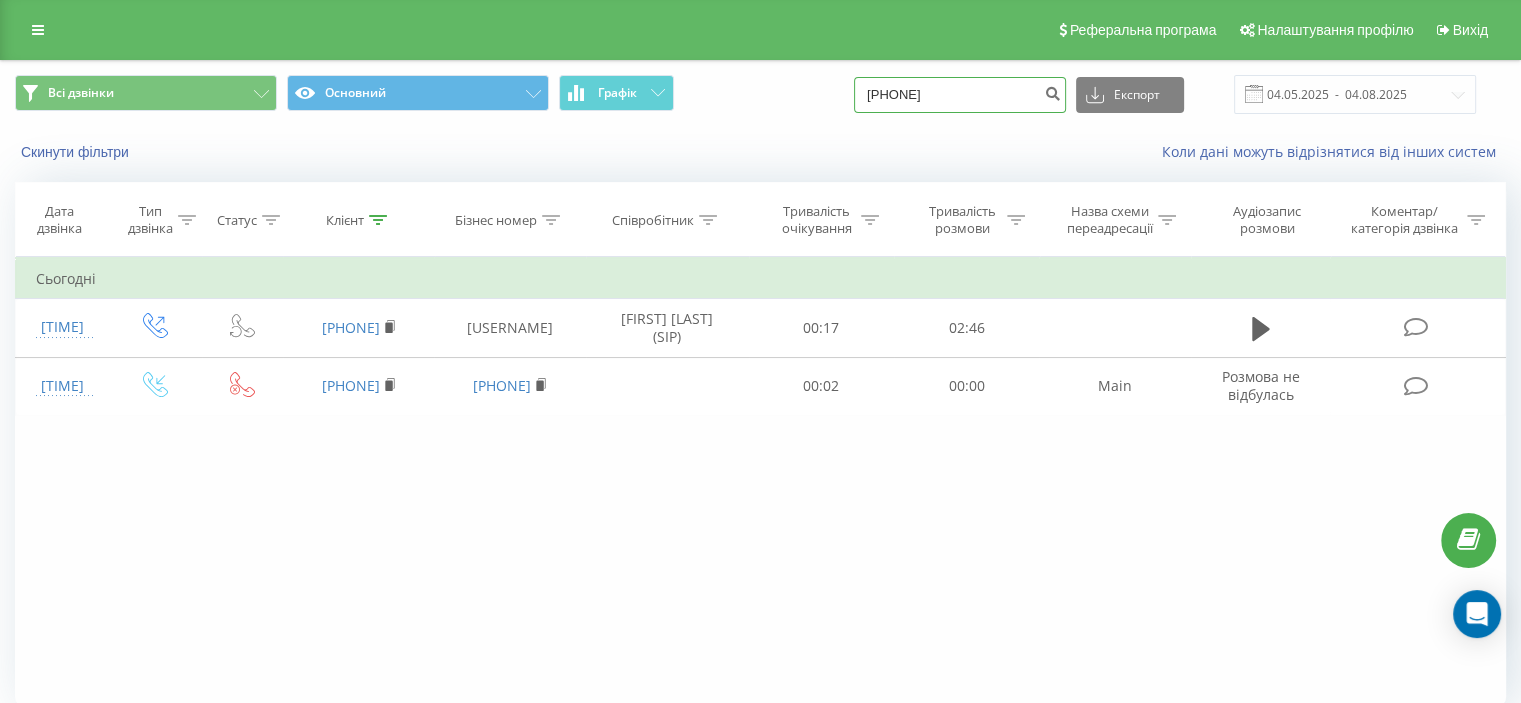 drag, startPoint x: 965, startPoint y: 95, endPoint x: 756, endPoint y: 106, distance: 209.28928 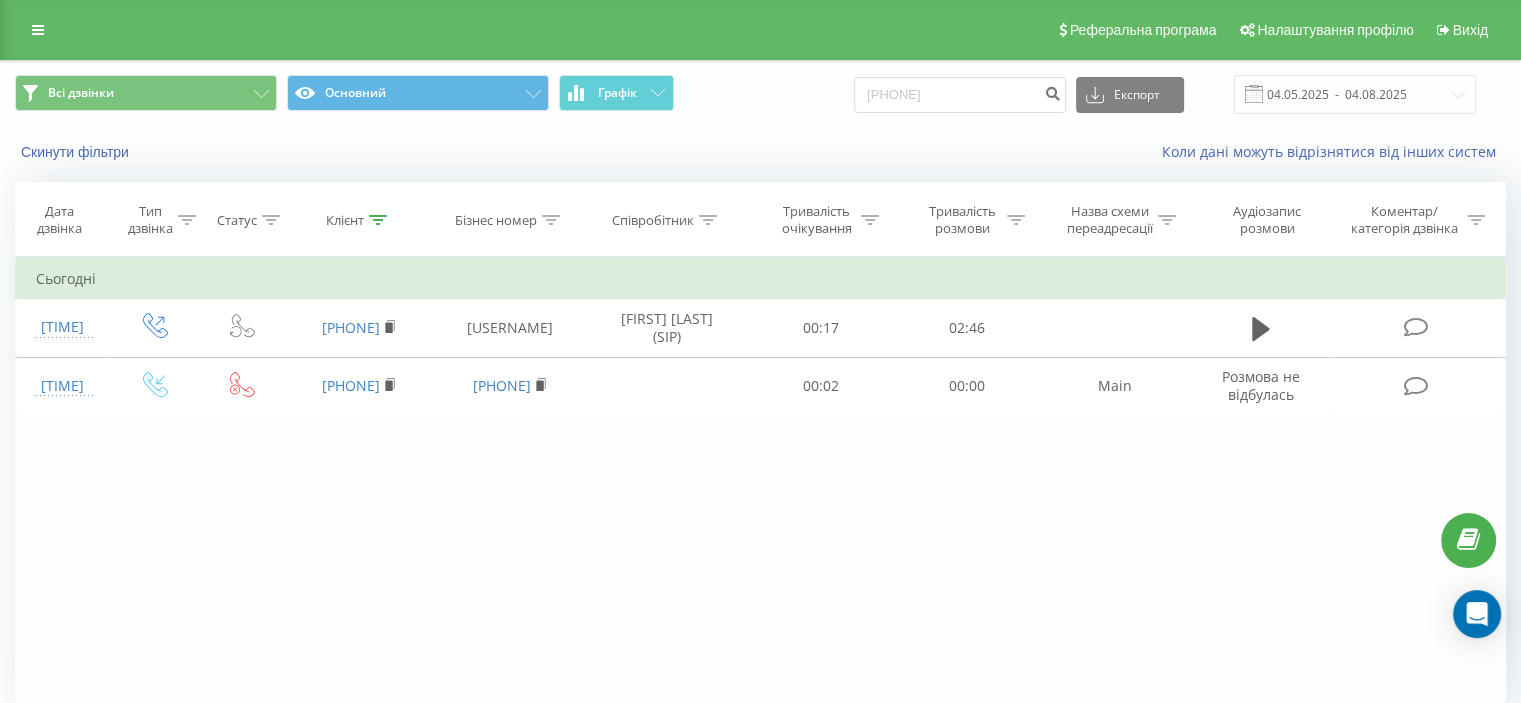 click on "Реферальна програма Налаштування профілю Вихід" at bounding box center [760, 30] 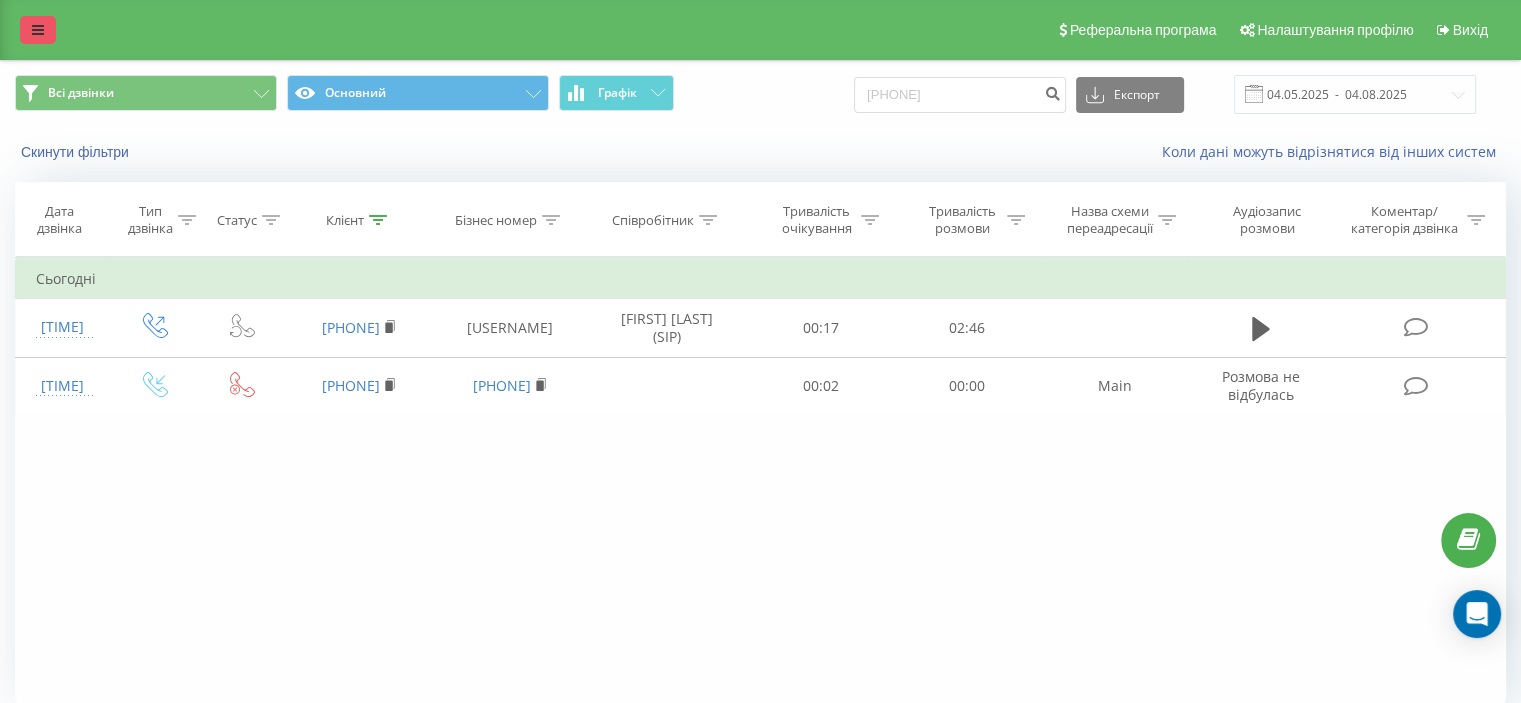 click at bounding box center [38, 30] 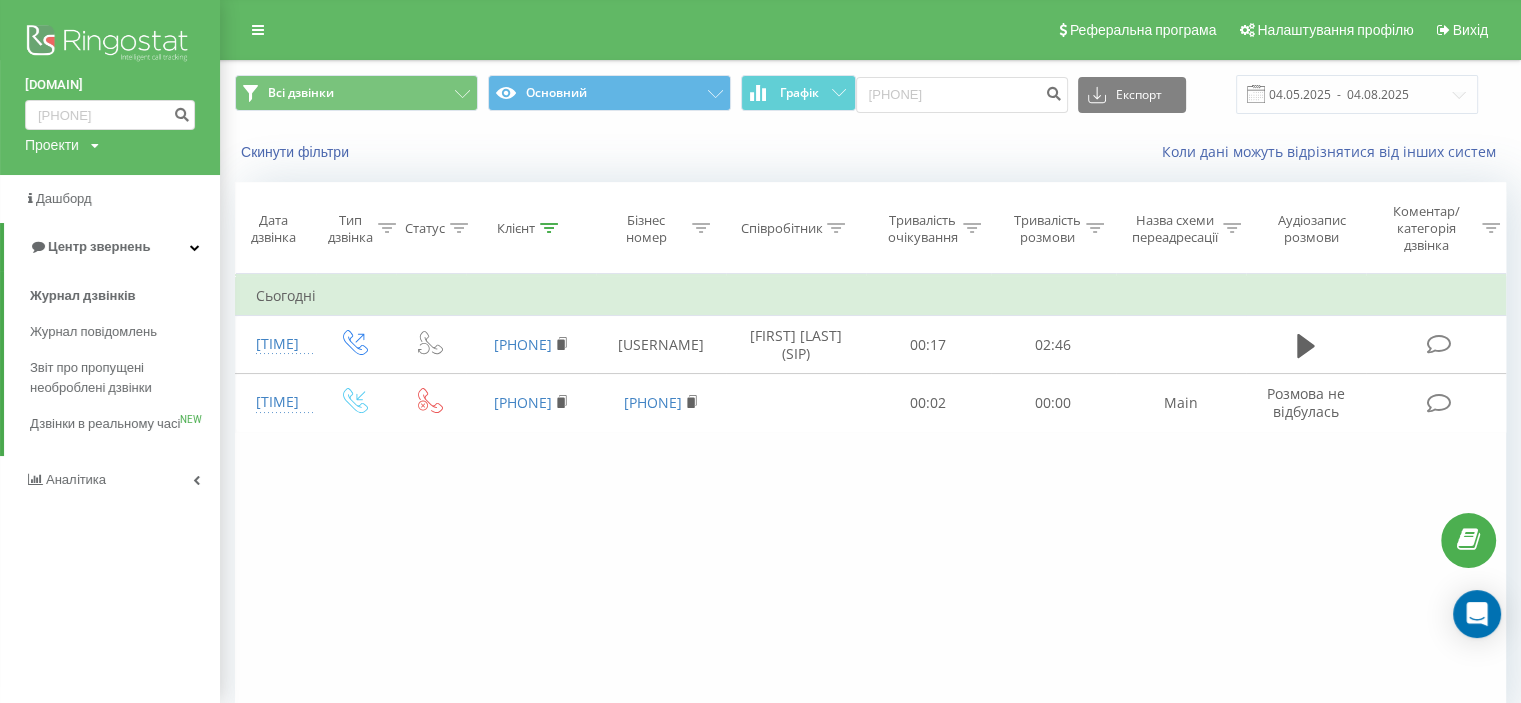 click on "Проекти gurman-vn.com gurman-vn.biz" at bounding box center (62, 145) 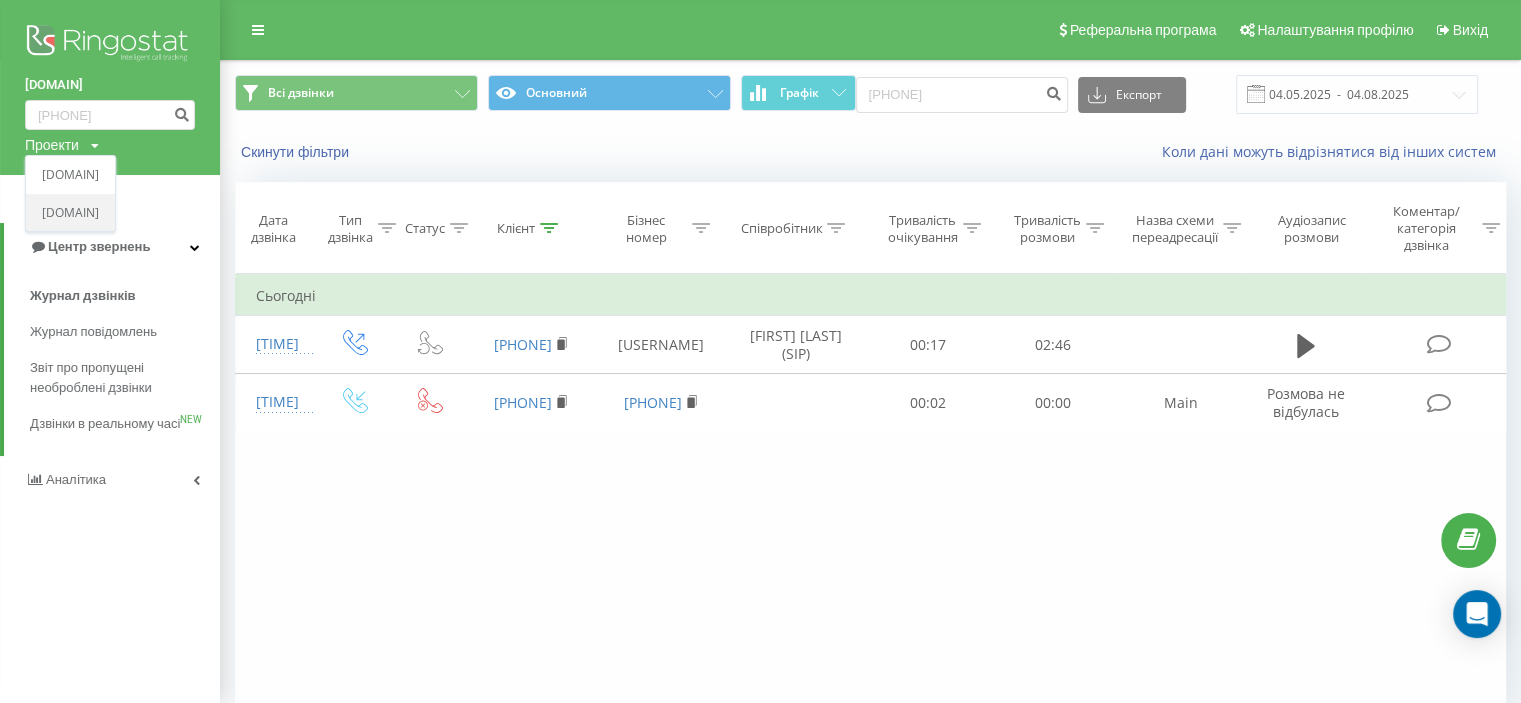 click on "gurman-vn.biz" at bounding box center [70, 213] 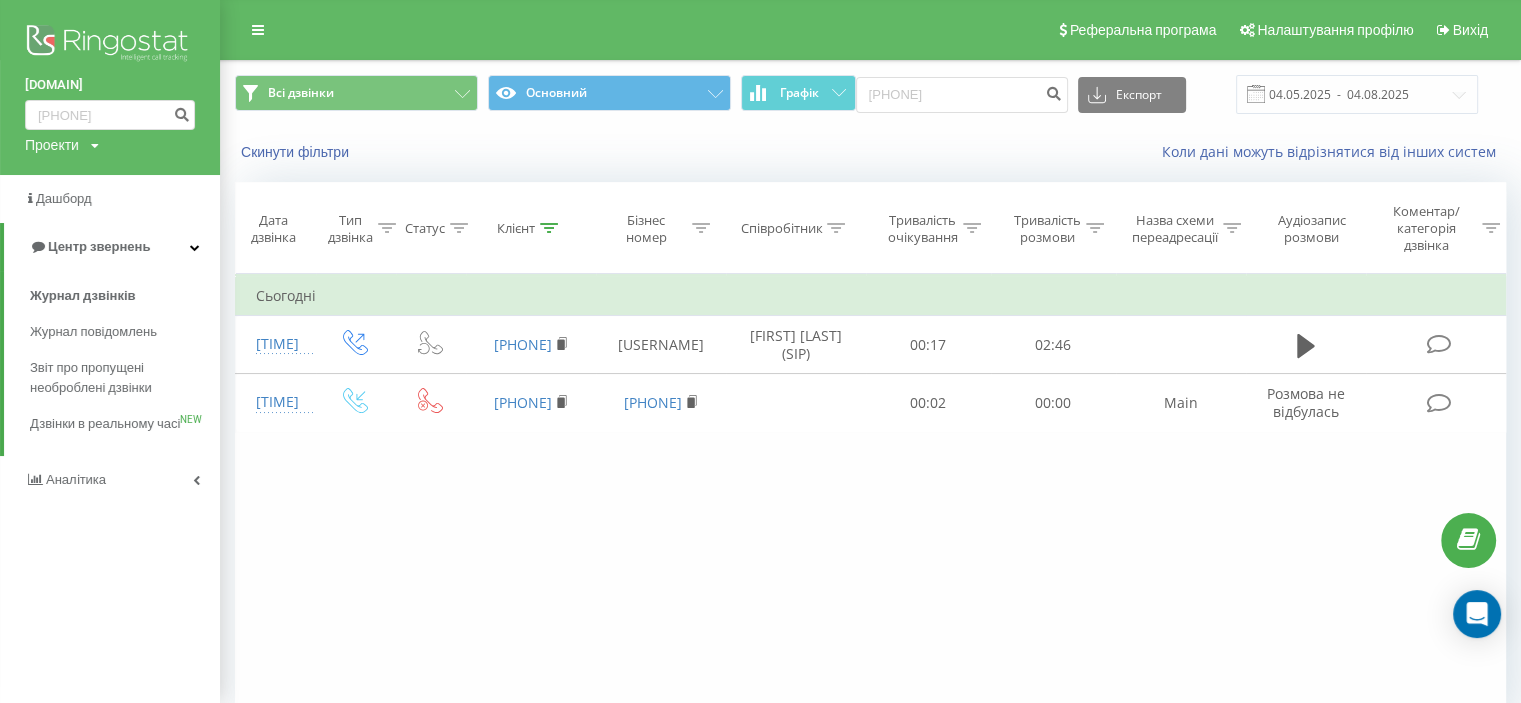 click on "Проекти gurman-vn.com gurman-vn.biz" at bounding box center (62, 145) 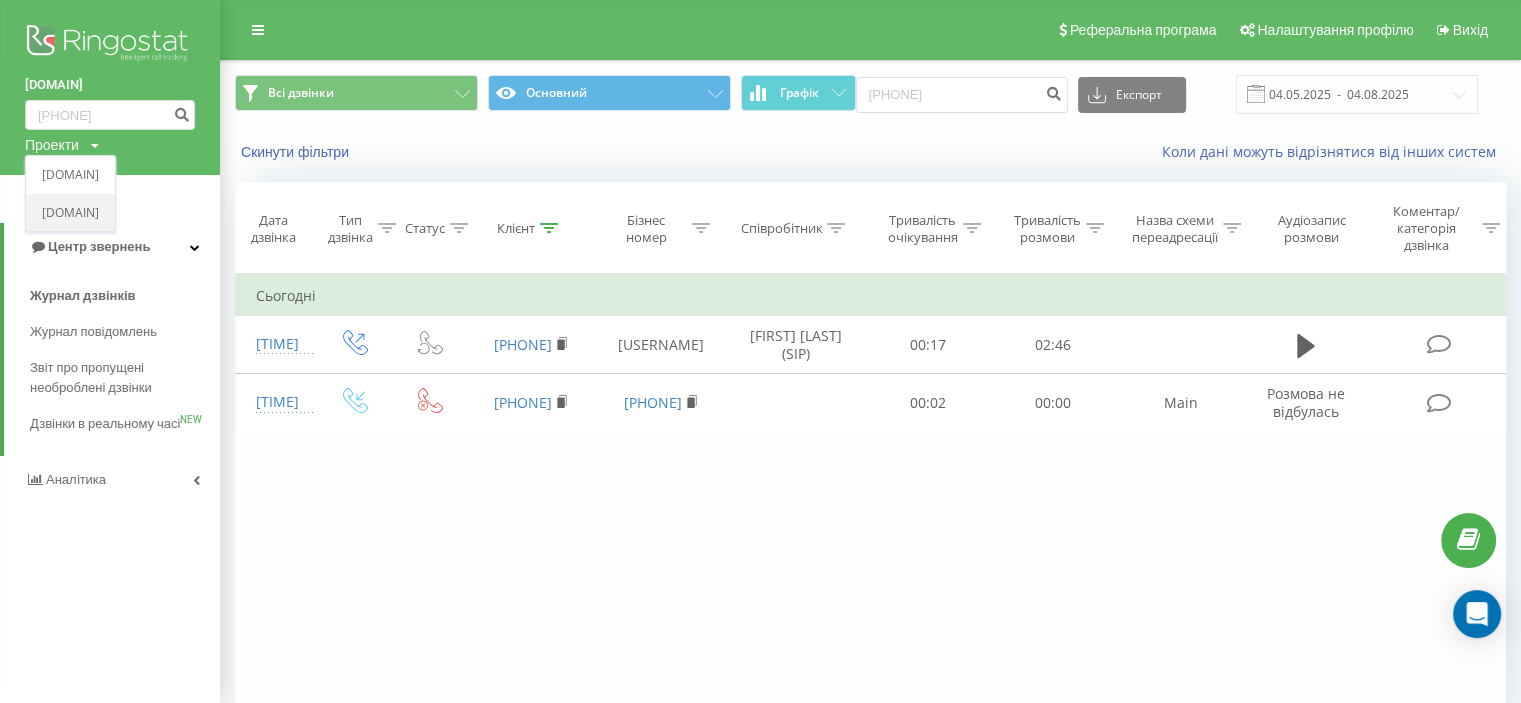 click on "gurman-vn.biz" at bounding box center [70, 213] 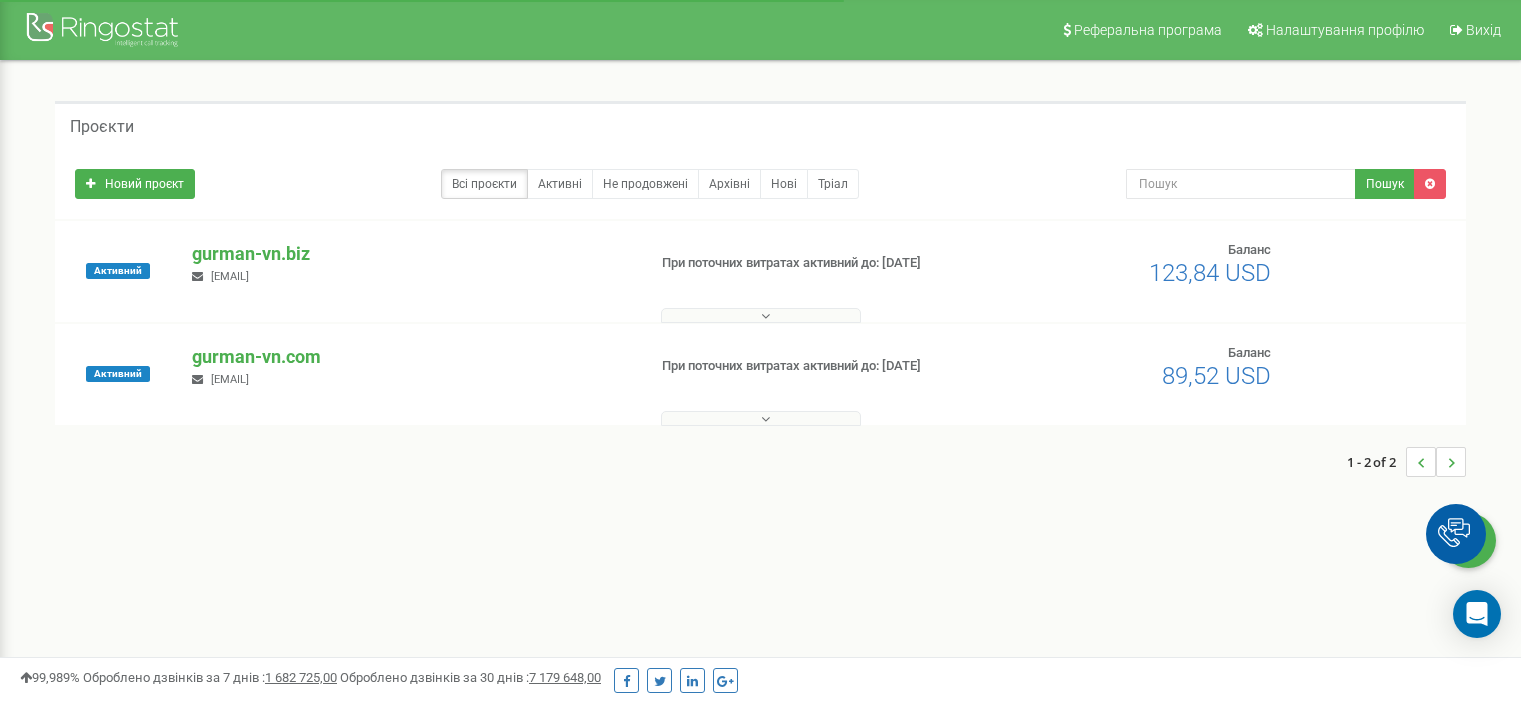 scroll, scrollTop: 0, scrollLeft: 0, axis: both 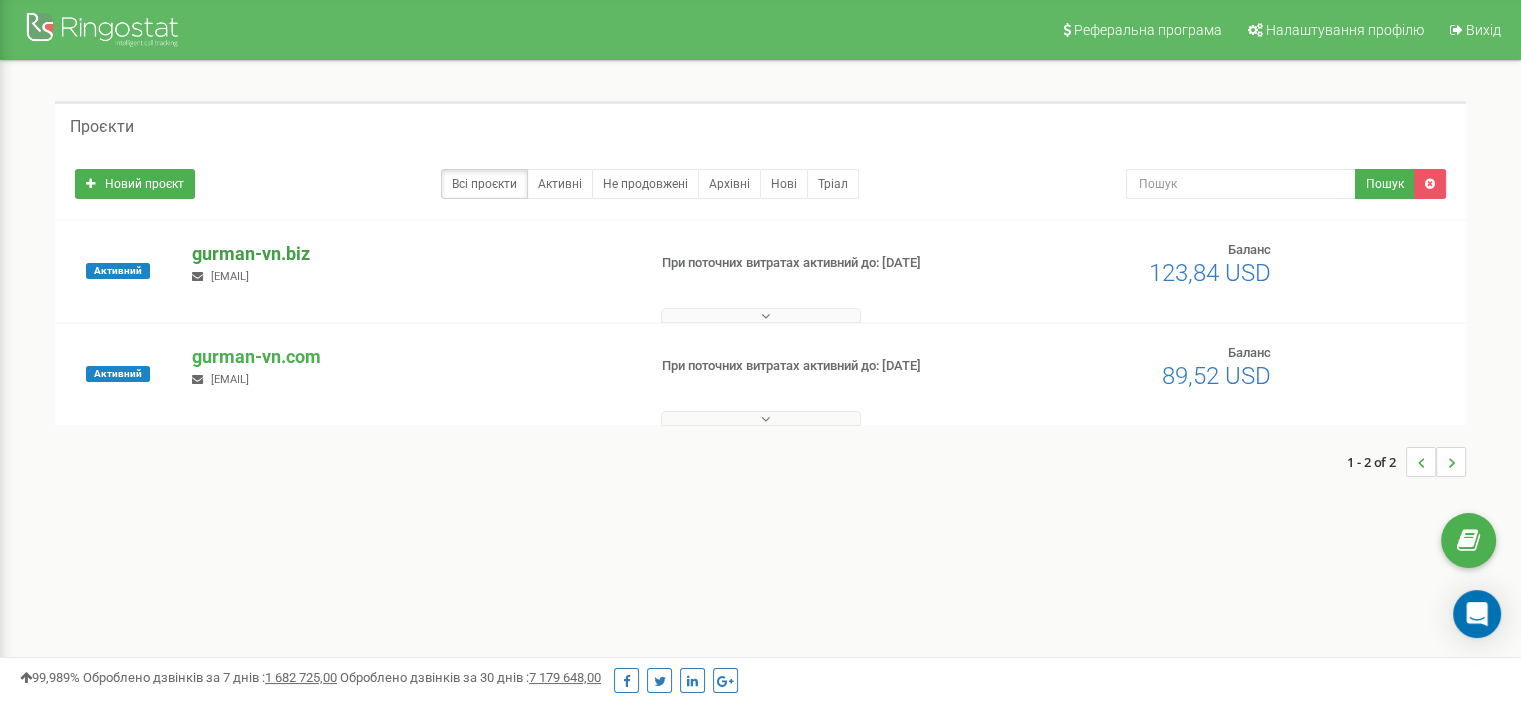 click on "[DOMAIN]" at bounding box center (410, 254) 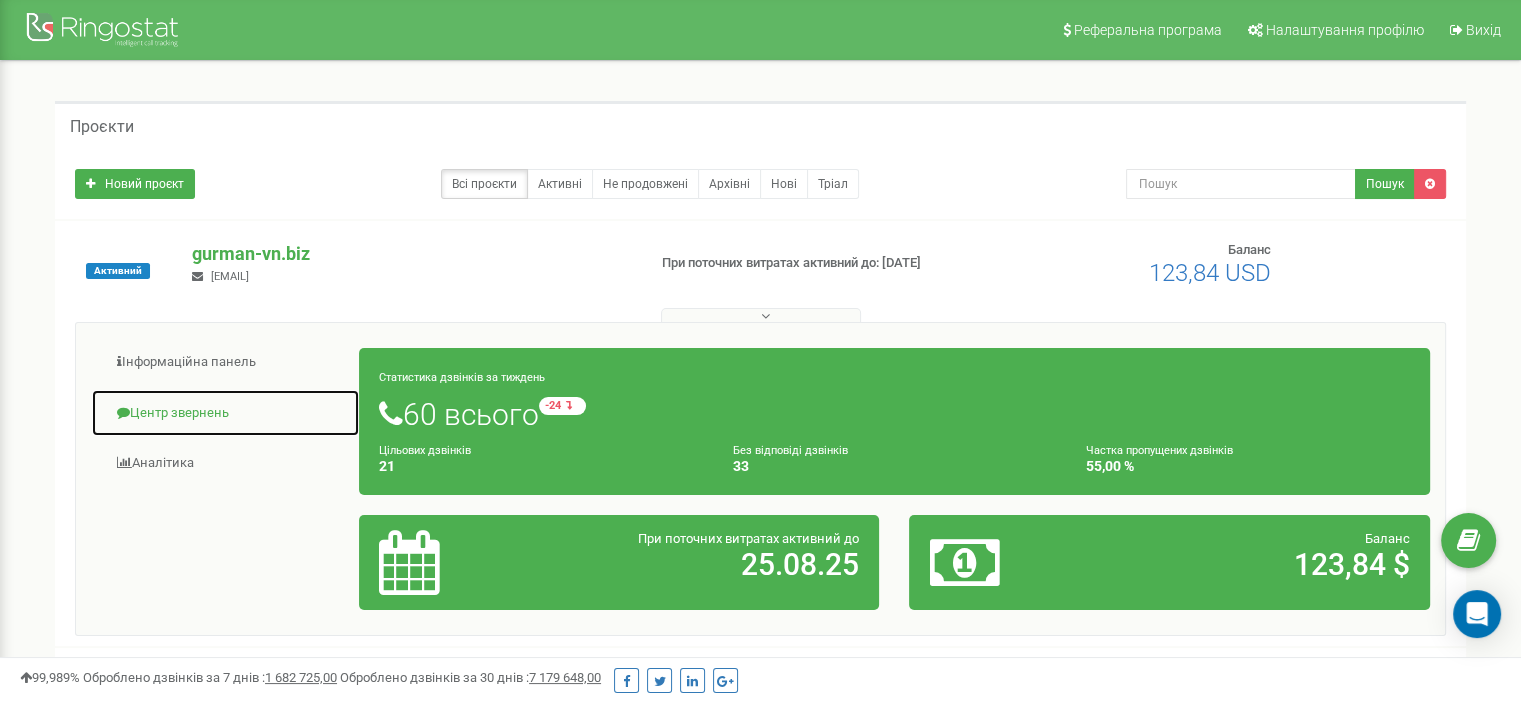 click on "Центр звернень" at bounding box center [225, 413] 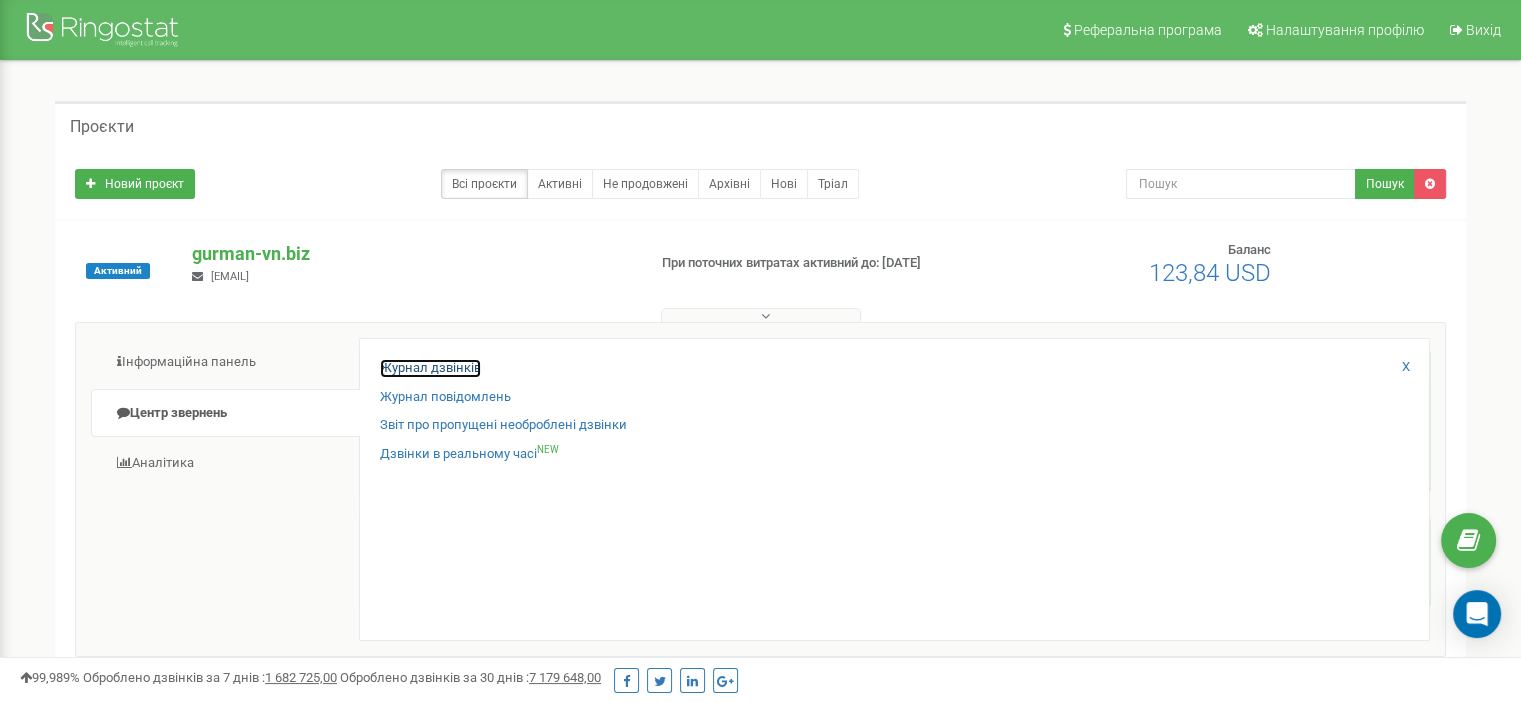 click on "Журнал дзвінків" at bounding box center [430, 368] 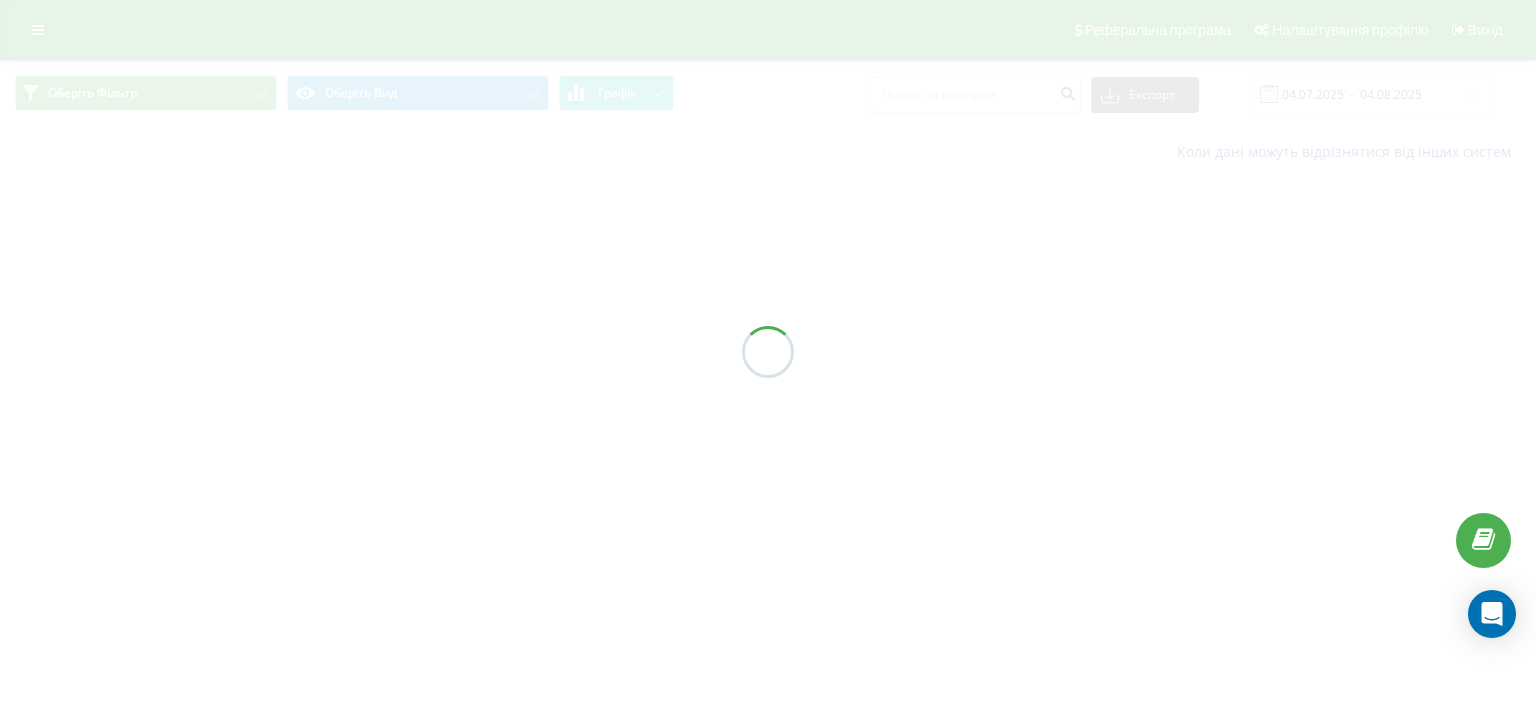 scroll, scrollTop: 0, scrollLeft: 0, axis: both 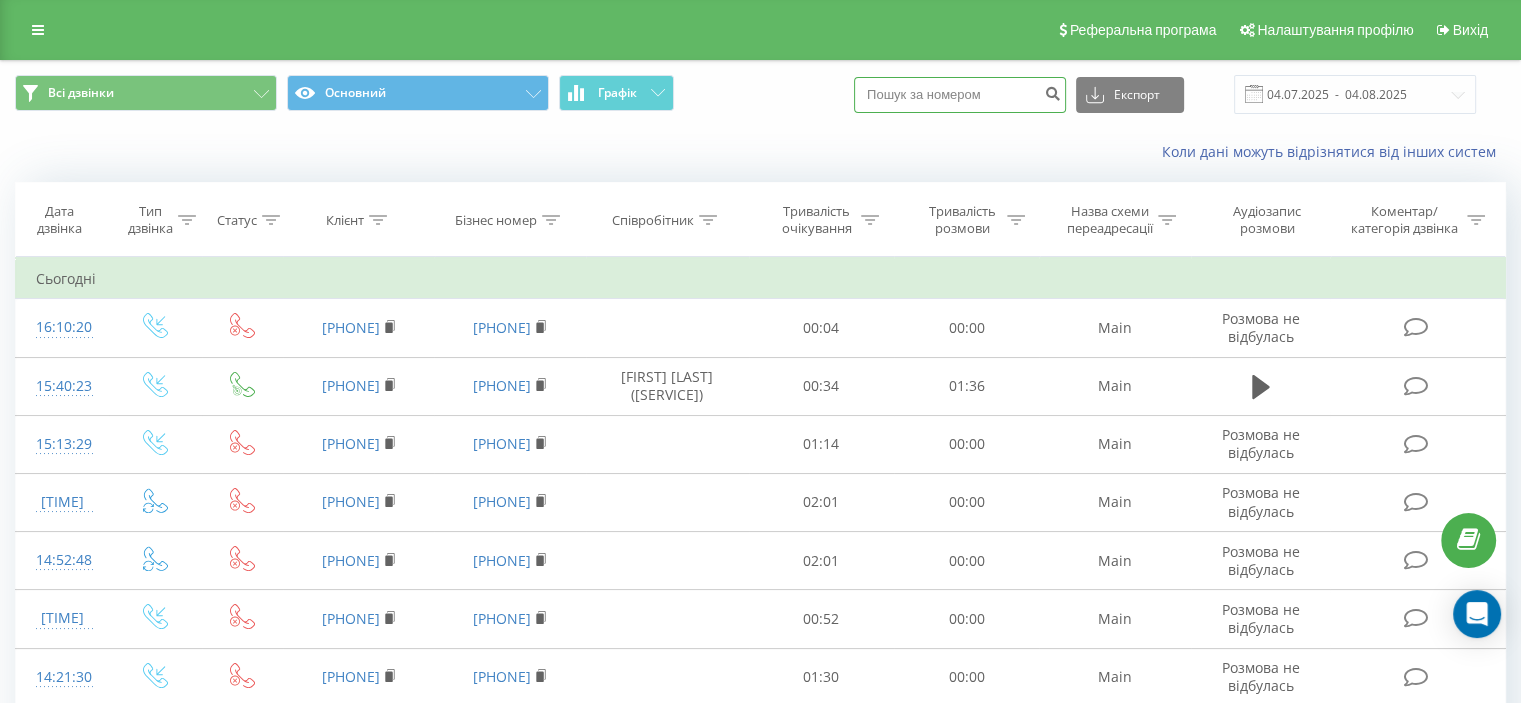 click at bounding box center (960, 95) 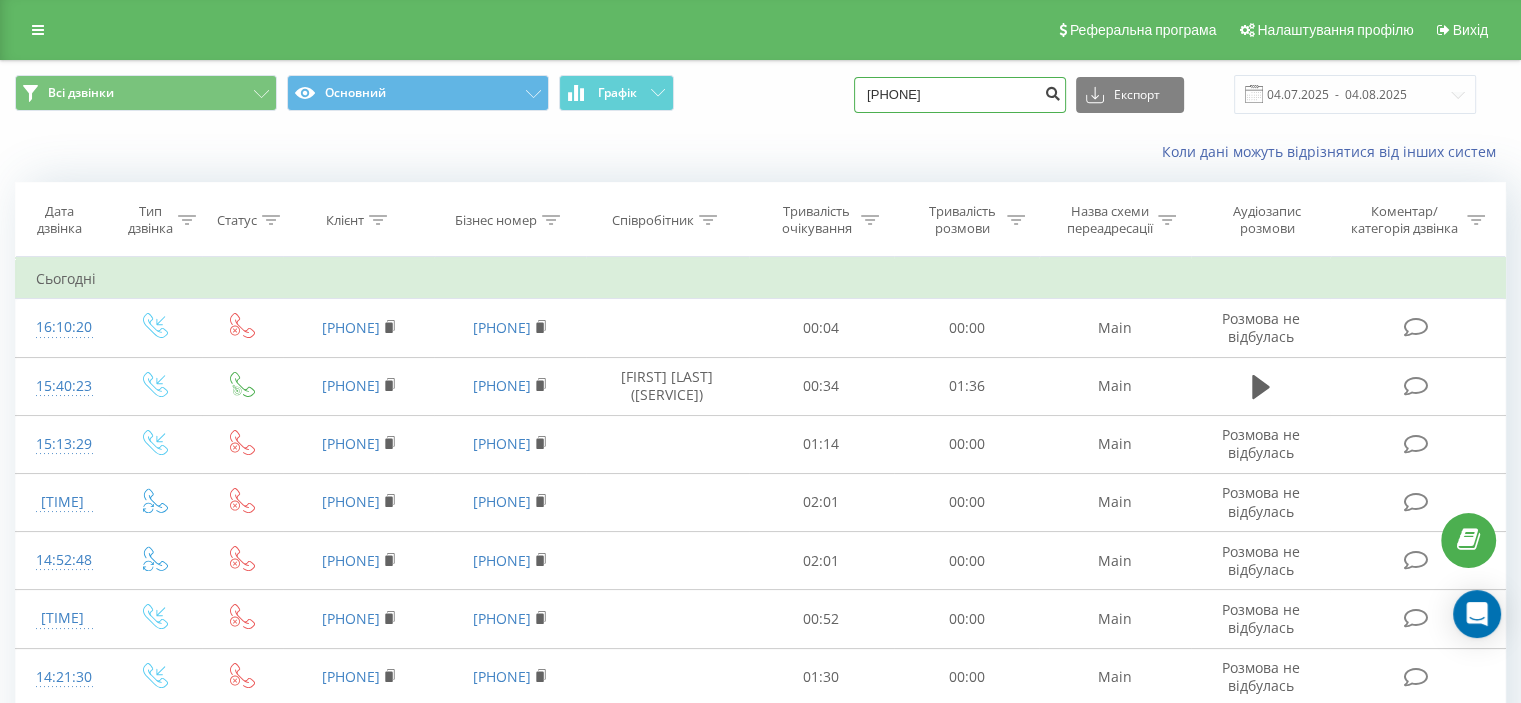 type on "[PHONE]" 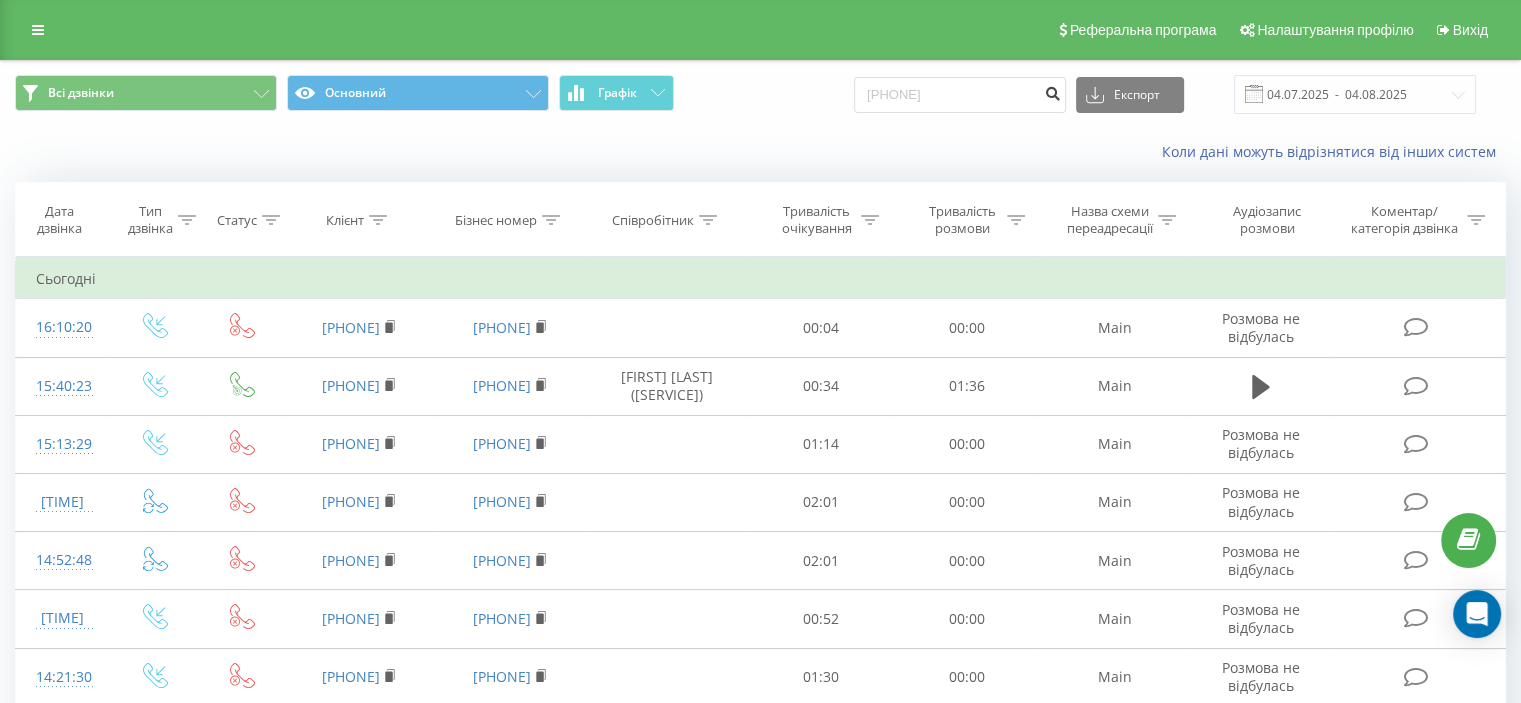 click at bounding box center [1052, 91] 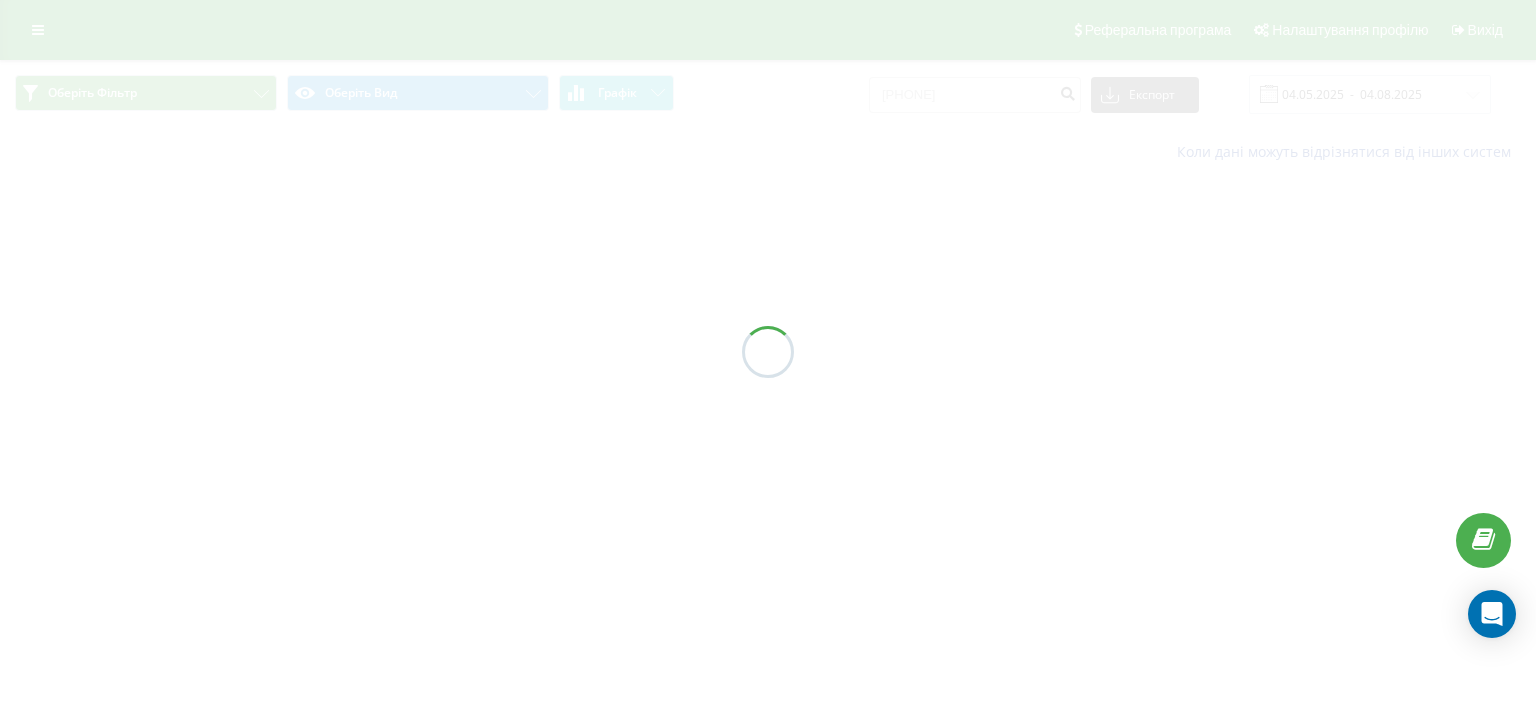 scroll, scrollTop: 0, scrollLeft: 0, axis: both 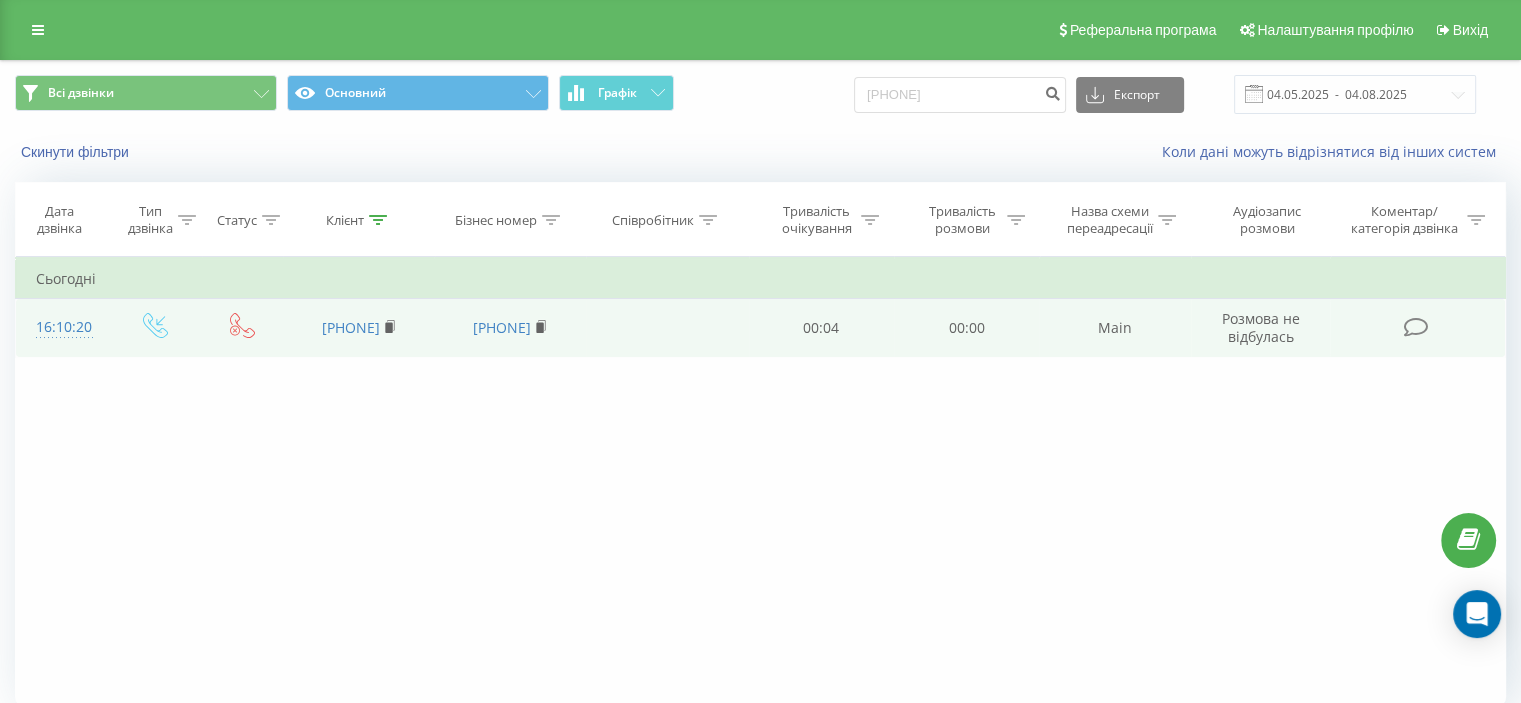click on "16:10:20" at bounding box center (62, 327) 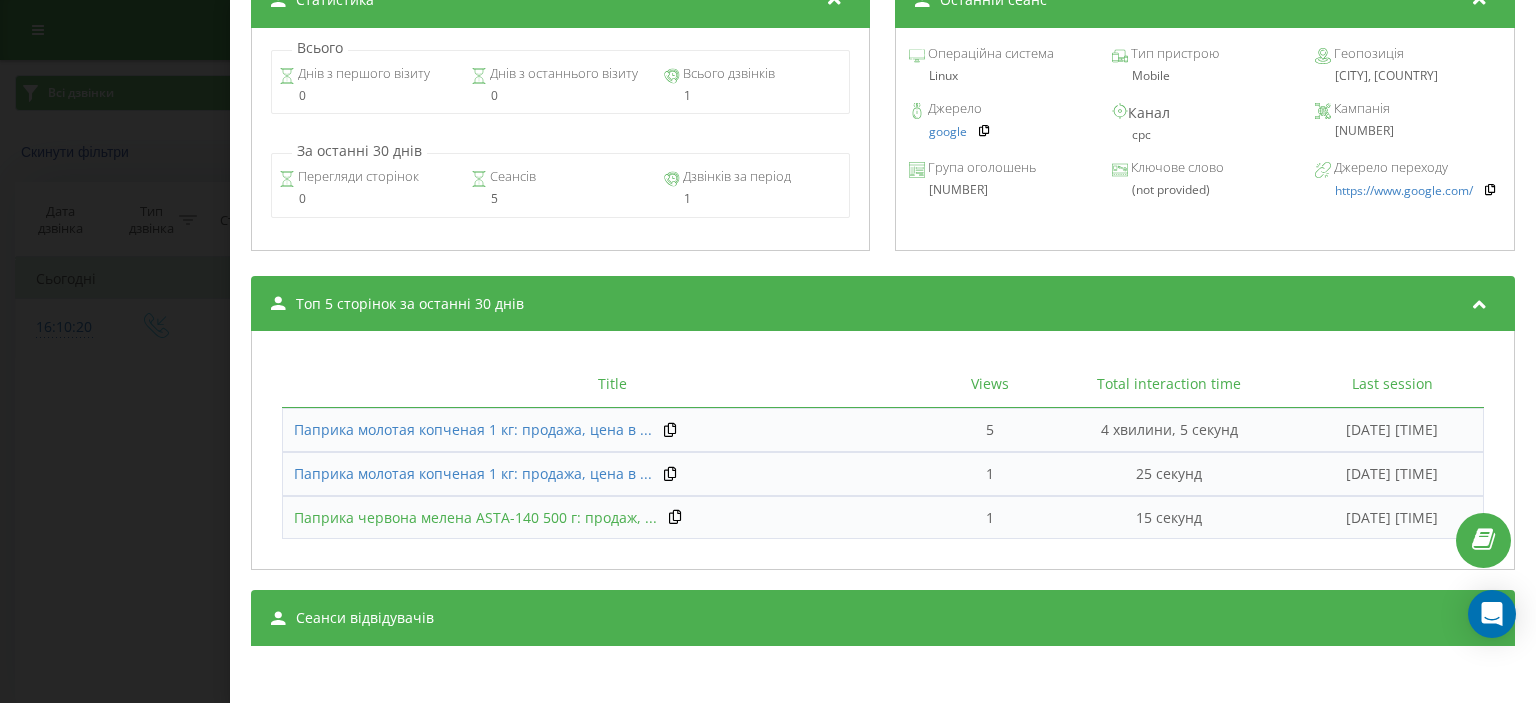 scroll, scrollTop: 819, scrollLeft: 0, axis: vertical 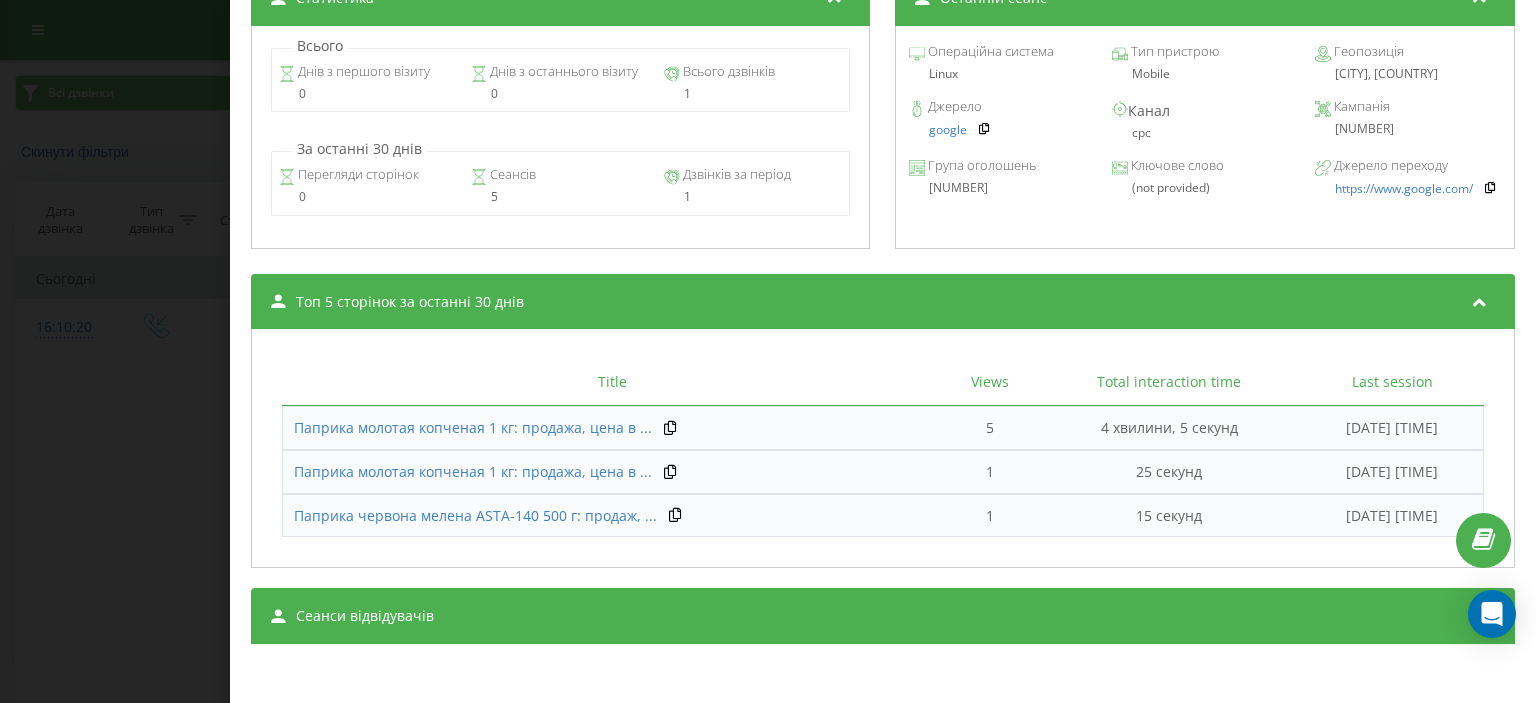 click on "Дзвінок : [UUID] Транскрипція Для AI-аналізу майбутніх дзвінків налаштуйте та активуйте профіль на сторінці . Якщо профіль вже є і дзвінок відповідає його умовам, оновіть сторінку через 10 хвилин - AI аналізує поточний дзвінок. Аналіз дзвінка Для AI-аналізу майбутніх дзвінків налаштуйте та активуйте профіль на сторінці . Якщо профіль вже є і дзвінок відповідає його умовам, оновіть сторінку через 10 хвилин - AI аналізує поточний дзвінок. Деталі дзвінка Загальне Дата дзвінка [DATE] [TIME] Тип дзвінка Вхідний Статус дзвінка Немає відповіді Хто дзвонив - [TIME]" at bounding box center (768, 351) 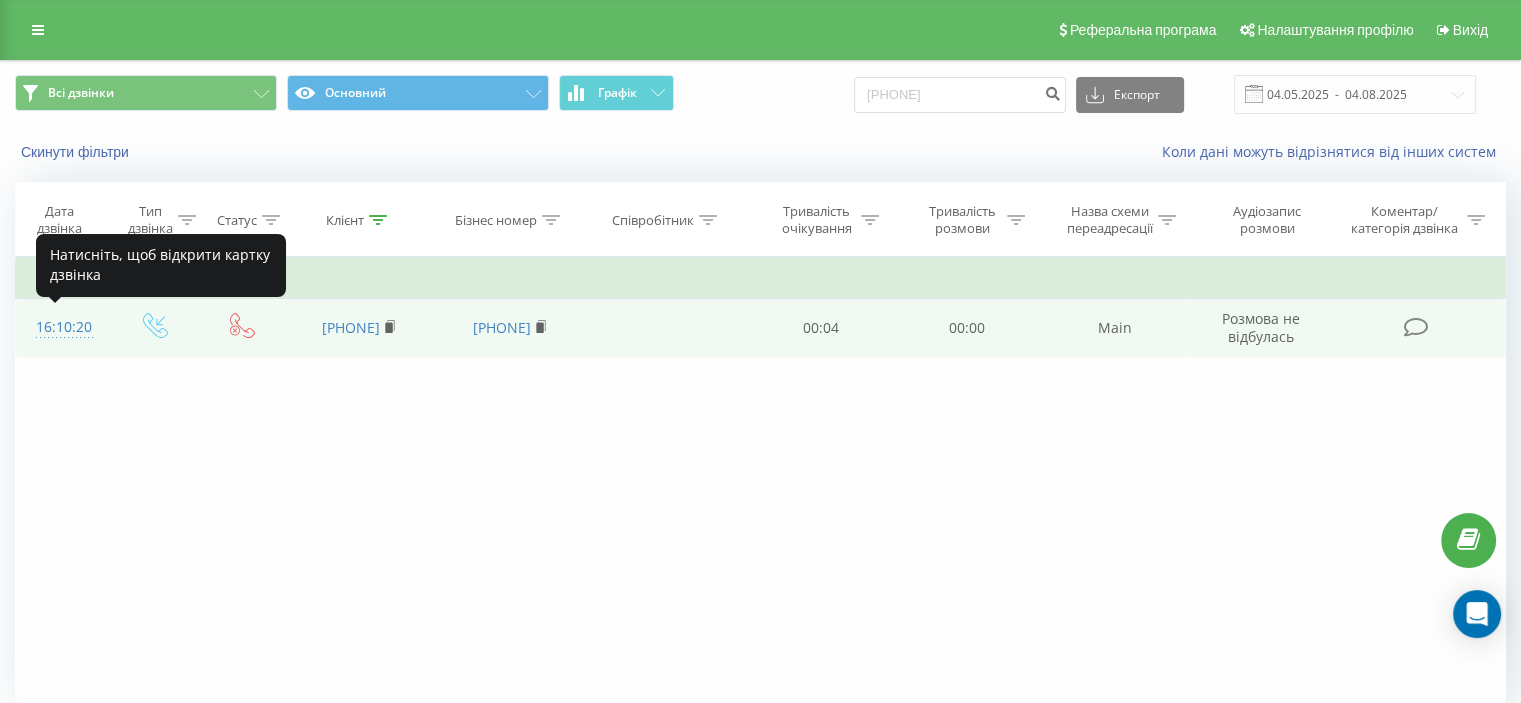 click on "16:10:20" at bounding box center (62, 327) 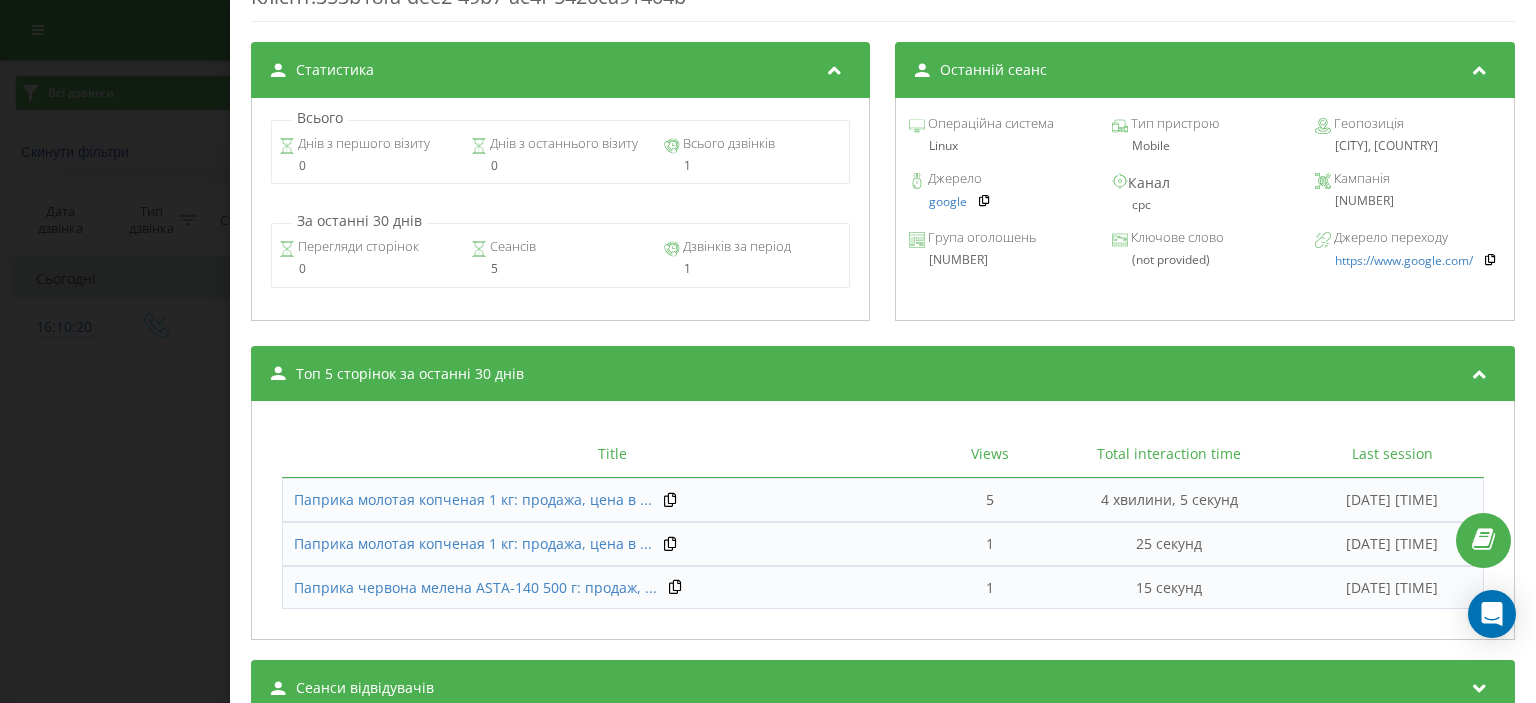 scroll, scrollTop: 819, scrollLeft: 0, axis: vertical 